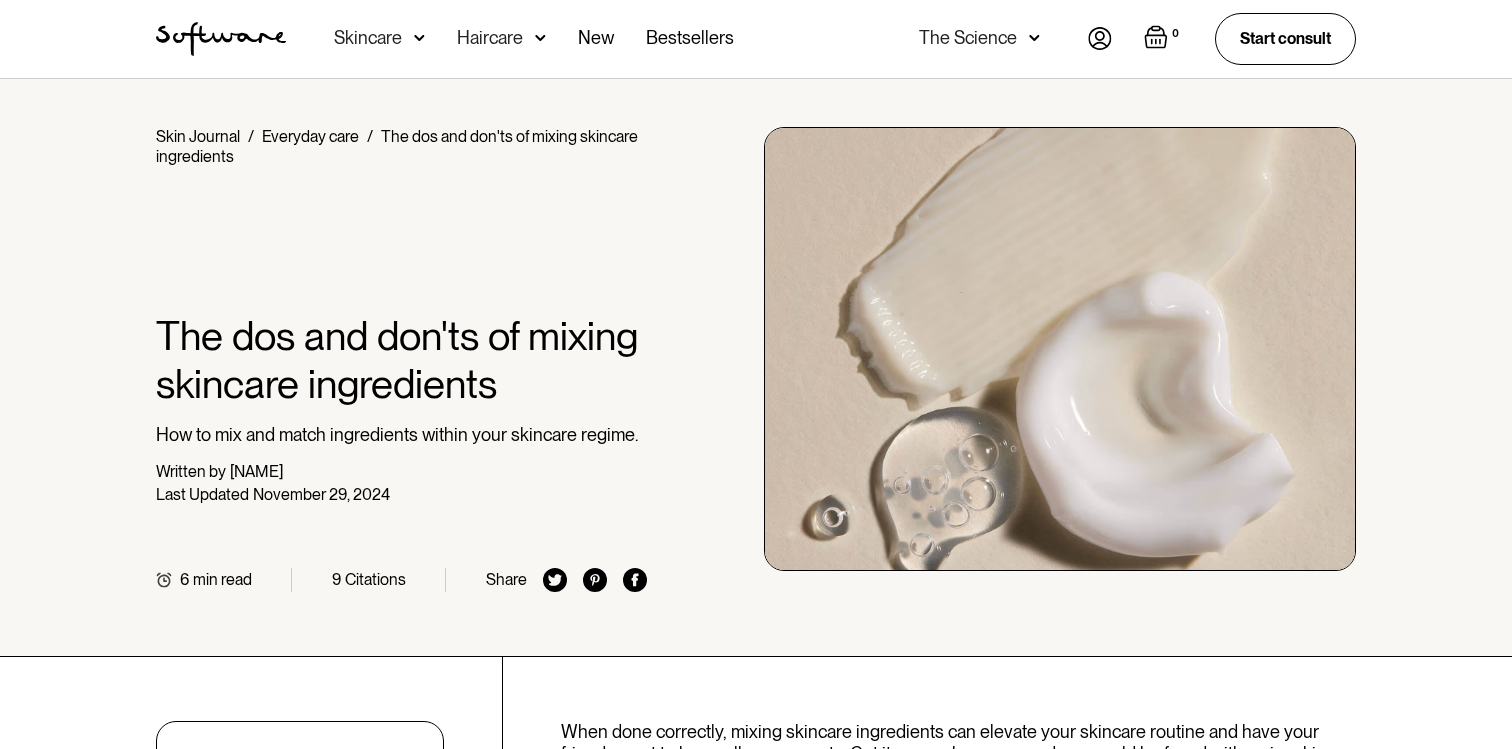 scroll, scrollTop: 714, scrollLeft: 0, axis: vertical 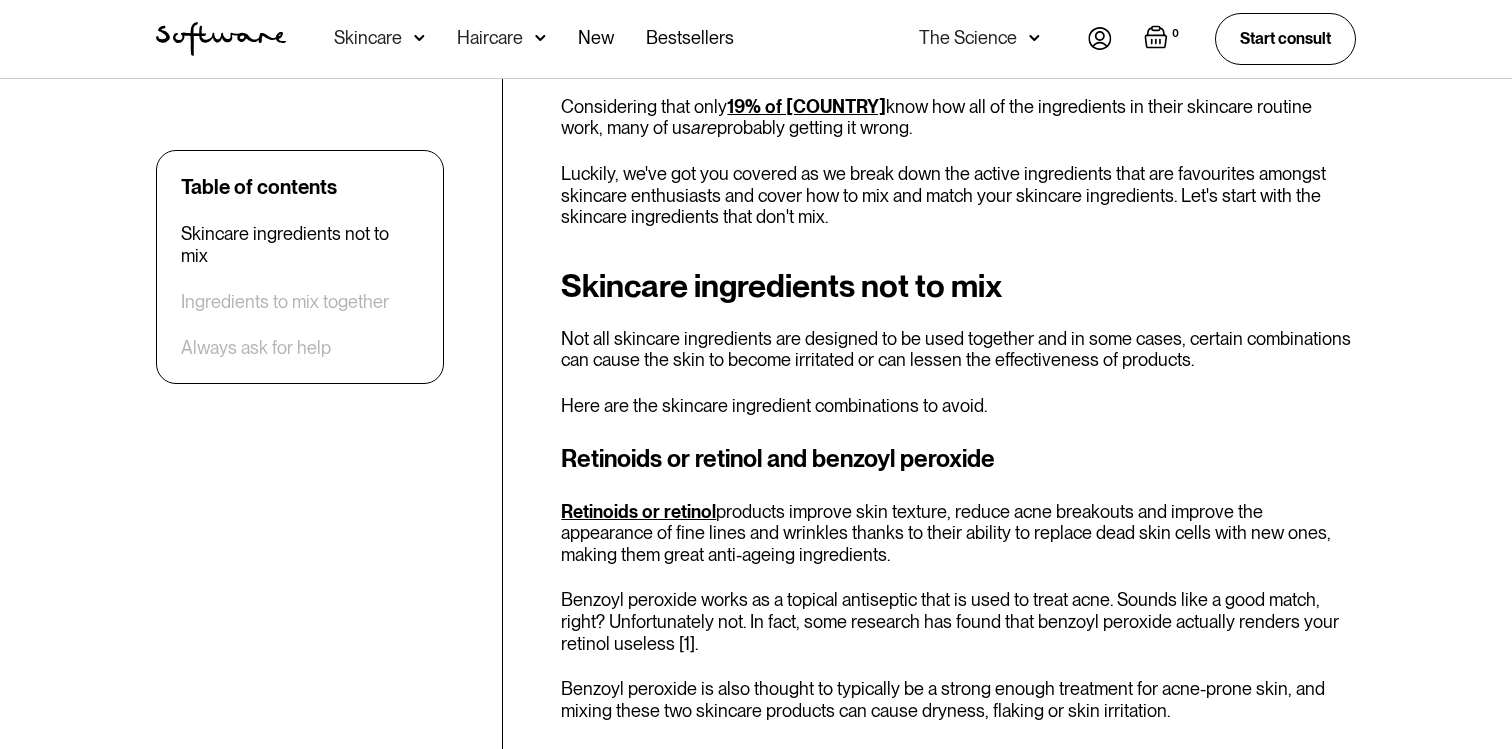 click on "Not all skincare ingredients are designed to be used together and in some cases, certain combinations can cause the skin to become irritated or can lessen the effectiveness of products." at bounding box center (958, 349) 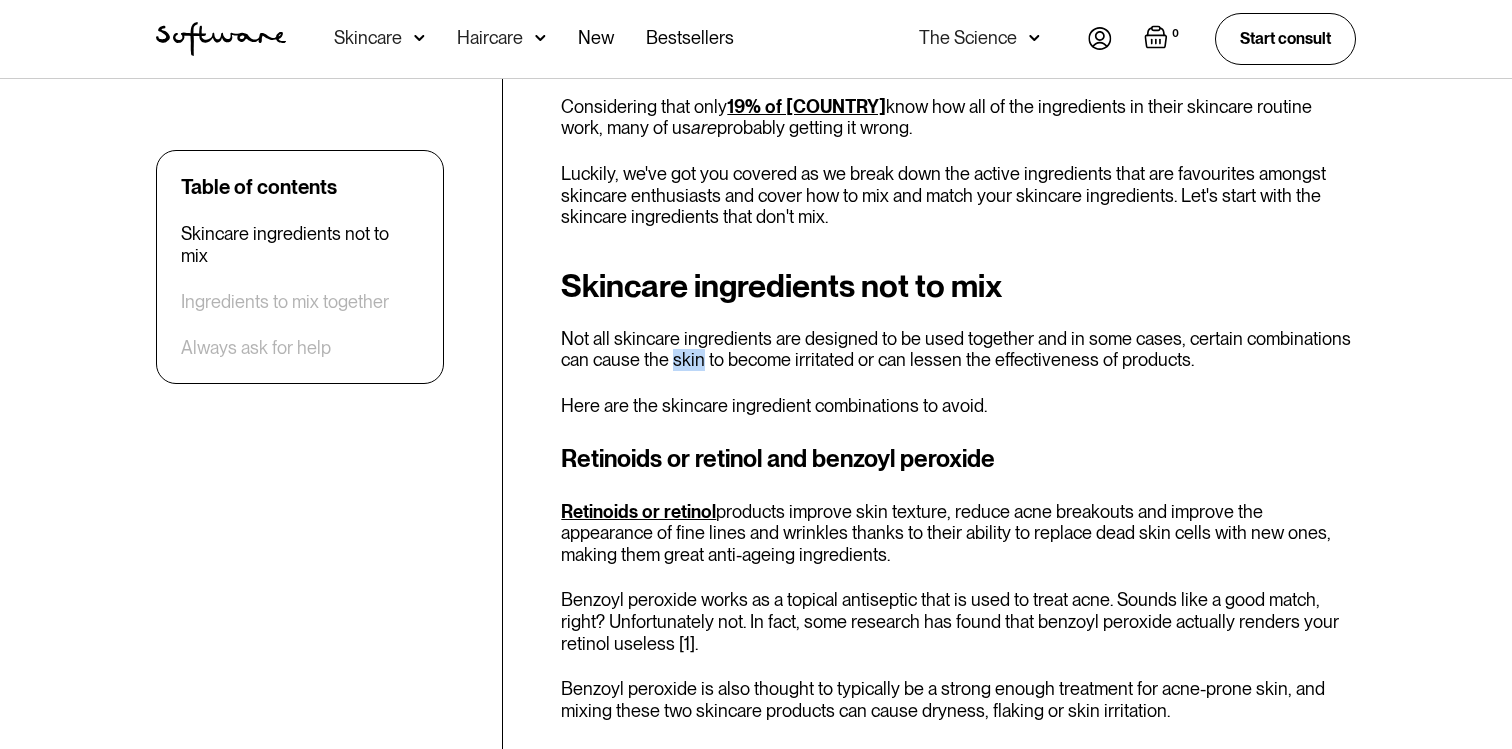 click on "Not all skincare ingredients are designed to be used together and in some cases, certain combinations can cause the skin to become irritated or can lessen the effectiveness of products." at bounding box center [958, 349] 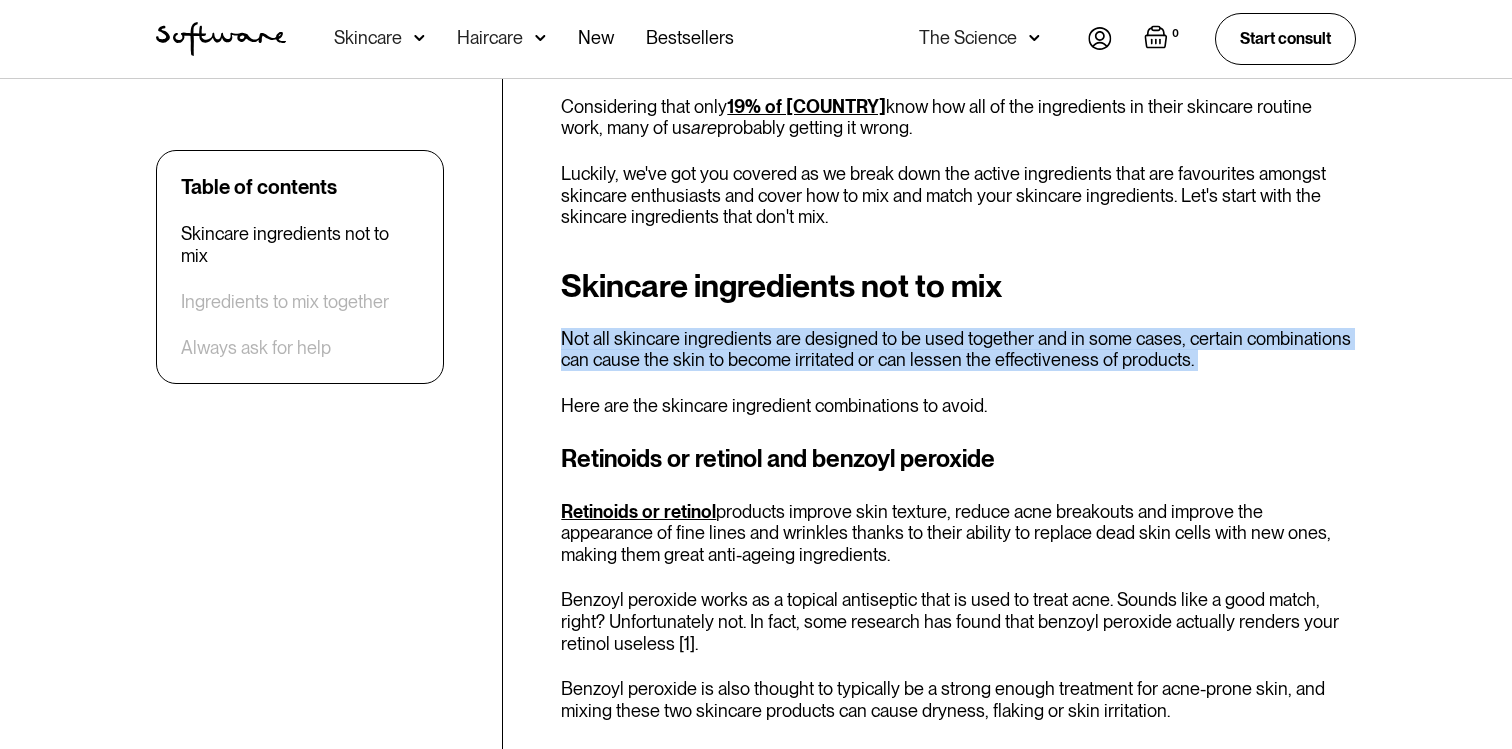 click on "Not all skincare ingredients are designed to be used together and in some cases, certain combinations can cause the skin to become irritated or can lessen the effectiveness of products." at bounding box center [958, 349] 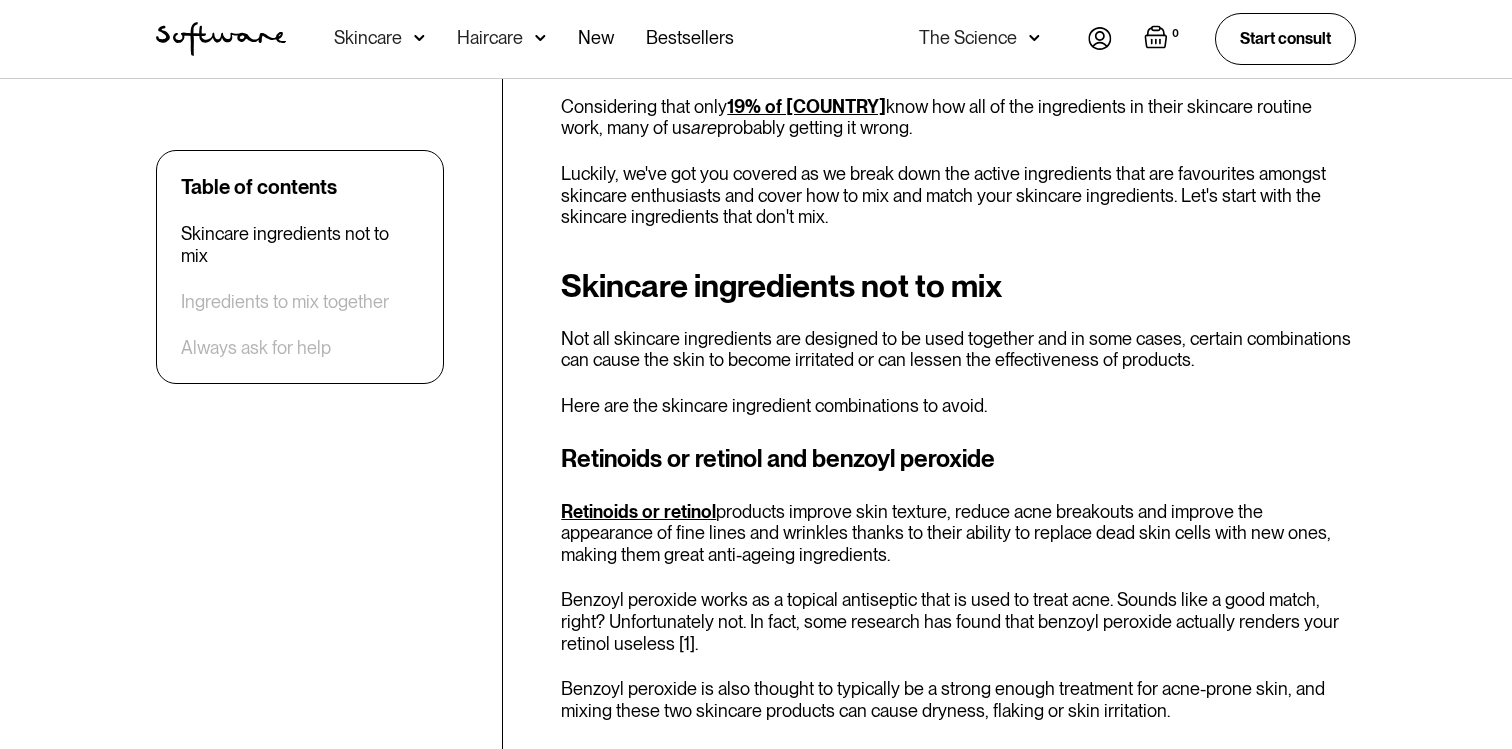click on "Skincare ingredients not to mix Not all skincare ingredients are designed to be used together and in some cases, certain combinations can cause the skin to become irritated or can lessen the effectiveness of products. Here are the skincare ingredient combinations to avoid. Retinoids or retinol and benzoyl peroxide Retinoids or retinol products improve skin texture, reduce acne breakouts and improve the appearance of fine lines and wrinkles thanks to their ability to replace dead skin cells with new ones, making them great anti-ageing ingredients. Benzoyl peroxide works as a topical antiseptic that is used to treat acne. Sounds like a good match, right? Unfortunately not. In fact, some research has found that benzoyl peroxide actually renders your retinol useless [1]. Benzoyl peroxide is also thought to typically be a strong enough treatment for acne-prone skin, and mixing these two skincare products can cause dryness, flaking or skin irritation. Retinoids or retinol and vitamin C vitamin C salicylic acid" at bounding box center [958, 1274] 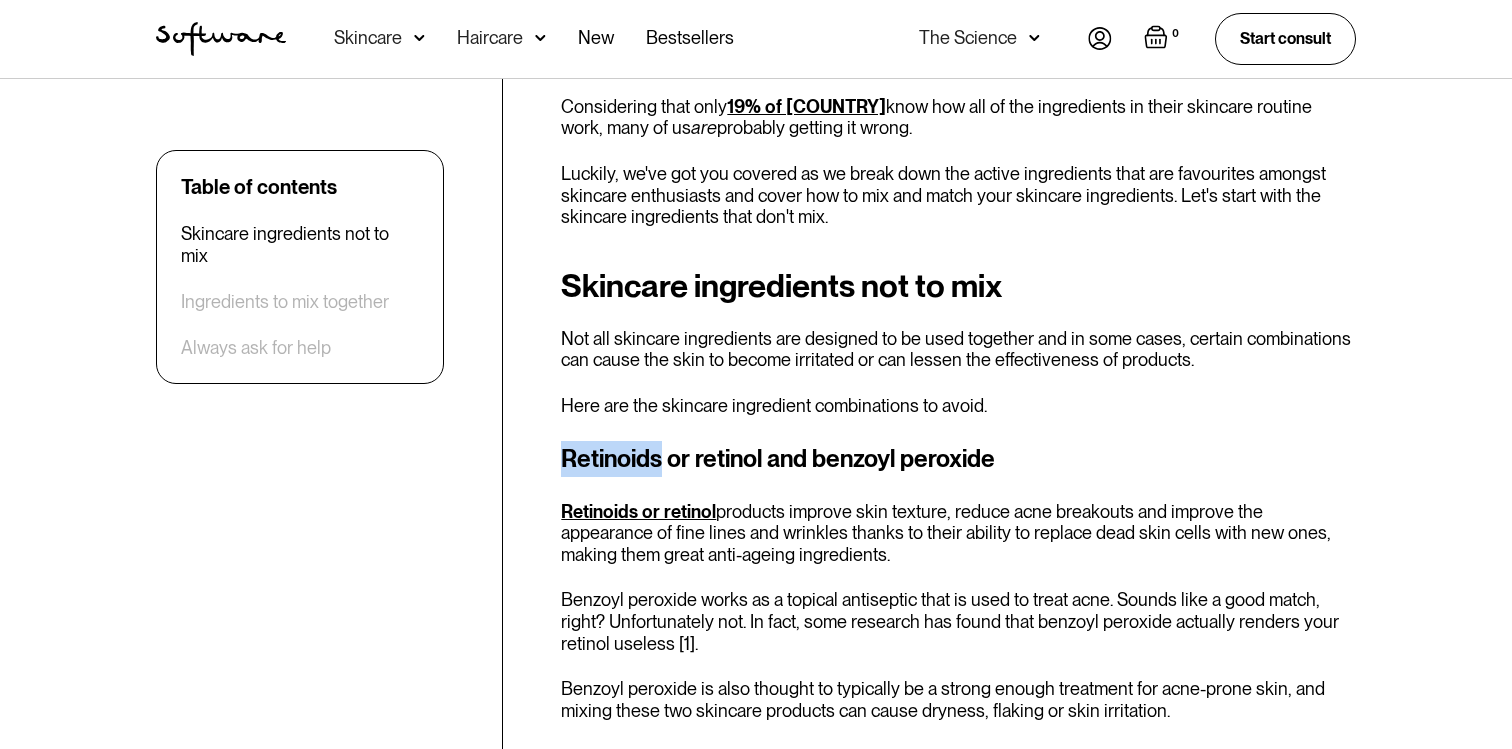 click on "Skincare ingredients not to mix Not all skincare ingredients are designed to be used together and in some cases, certain combinations can cause the skin to become irritated or can lessen the effectiveness of products. Here are the skincare ingredient combinations to avoid. Retinoids or retinol and benzoyl peroxide Retinoids or retinol products improve skin texture, reduce acne breakouts and improve the appearance of fine lines and wrinkles thanks to their ability to replace dead skin cells with new ones, making them great anti-ageing ingredients. Benzoyl peroxide works as a topical antiseptic that is used to treat acne. Sounds like a good match, right? Unfortunately not. In fact, some research has found that benzoyl peroxide actually renders your retinol useless [1]. Benzoyl peroxide is also thought to typically be a strong enough treatment for acne-prone skin, and mixing these two skincare products can cause dryness, flaking or skin irritation. Retinoids or retinol and vitamin C vitamin C salicylic acid" at bounding box center (958, 1274) 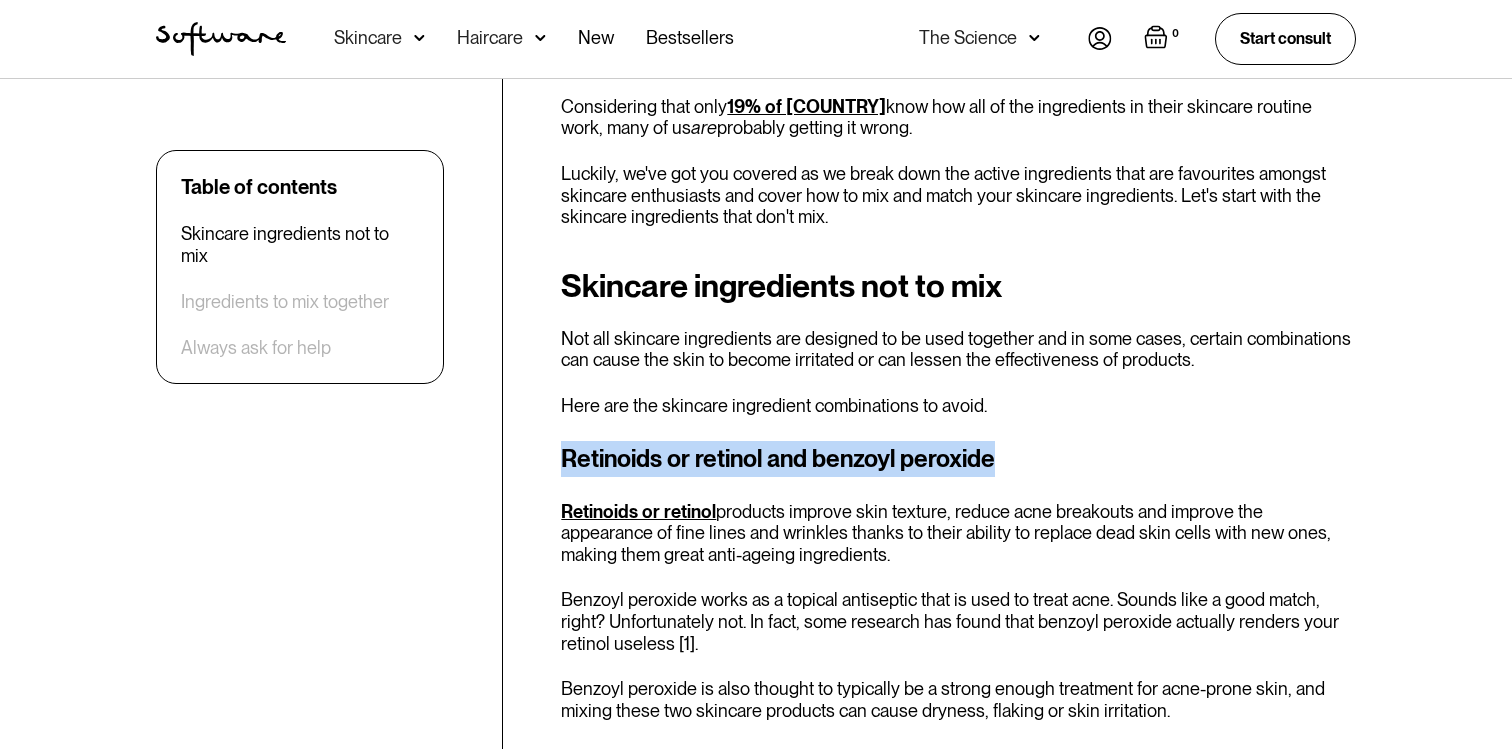 click on "Skincare ingredients not to mix Not all skincare ingredients are designed to be used together and in some cases, certain combinations can cause the skin to become irritated or can lessen the effectiveness of products. Here are the skincare ingredient combinations to avoid. Retinoids or retinol and benzoyl peroxide Retinoids or retinol products improve skin texture, reduce acne breakouts and improve the appearance of fine lines and wrinkles thanks to their ability to replace dead skin cells with new ones, making them great anti-ageing ingredients. Benzoyl peroxide works as a topical antiseptic that is used to treat acne. Sounds like a good match, right? Unfortunately not. In fact, some research has found that benzoyl peroxide actually renders your retinol useless [1]. Benzoyl peroxide is also thought to typically be a strong enough treatment for acne-prone skin, and mixing these two skincare products can cause dryness, flaking or skin irritation. Retinoids or retinol and vitamin C vitamin C salicylic acid" at bounding box center [958, 1274] 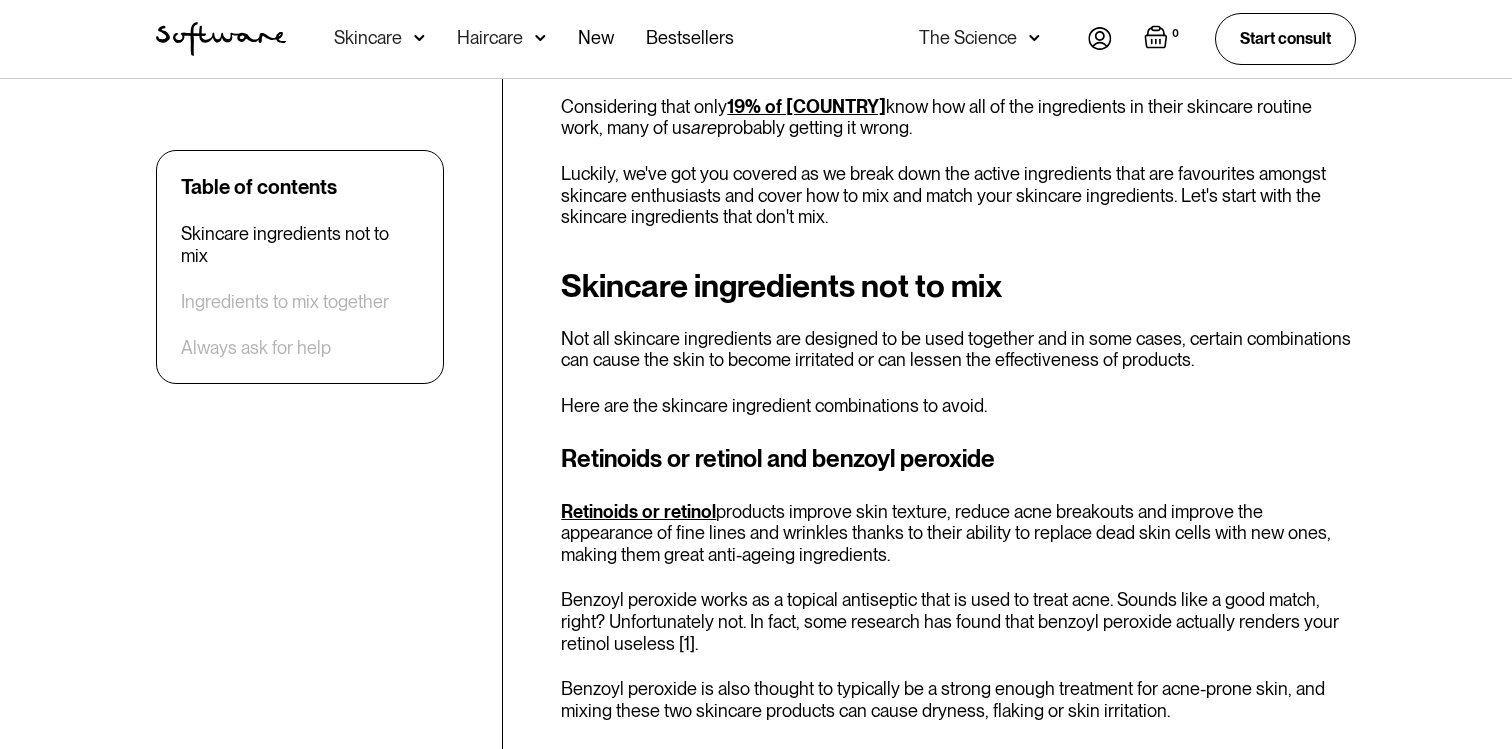 click on "Here are the skincare ingredient combinations to avoid." at bounding box center [958, 406] 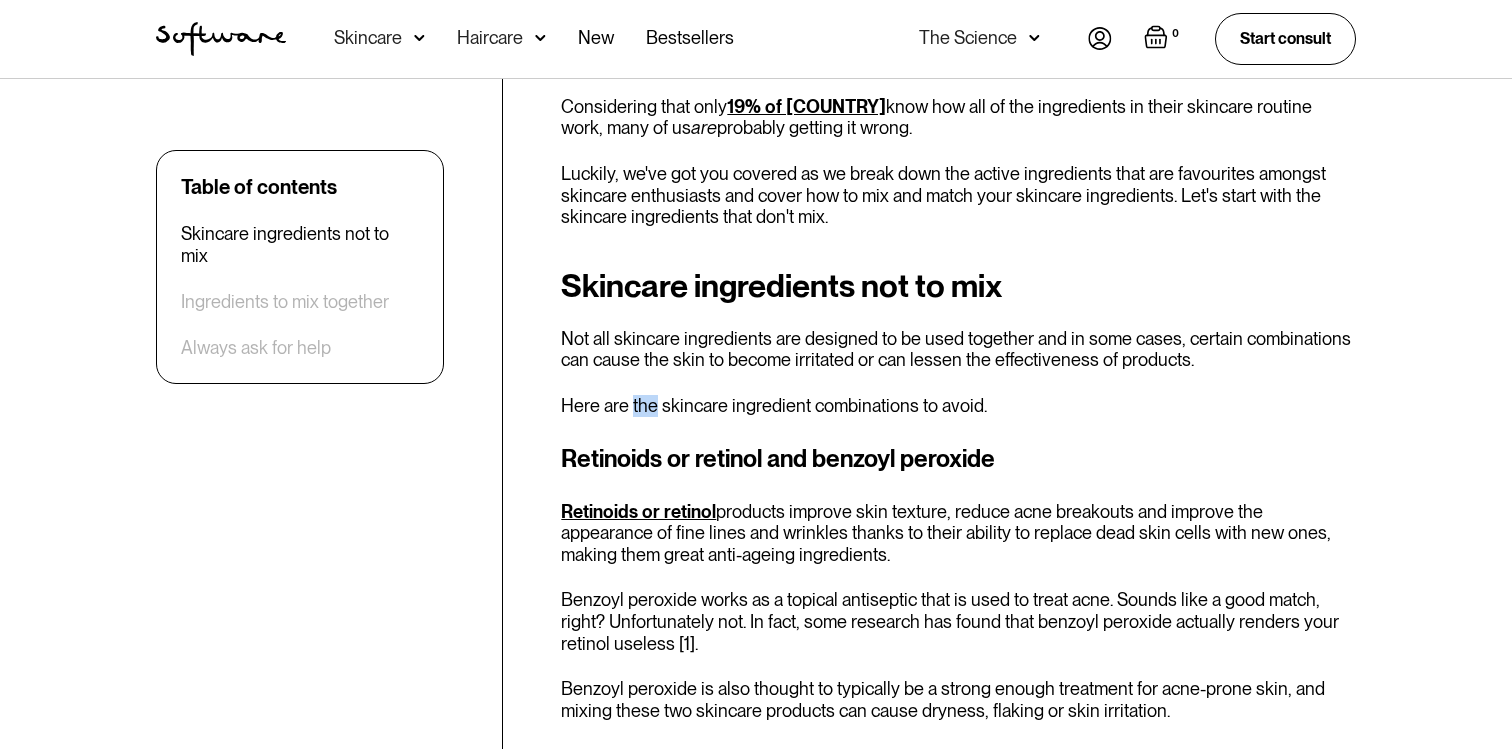 click on "Here are the skincare ingredient combinations to avoid." at bounding box center [958, 406] 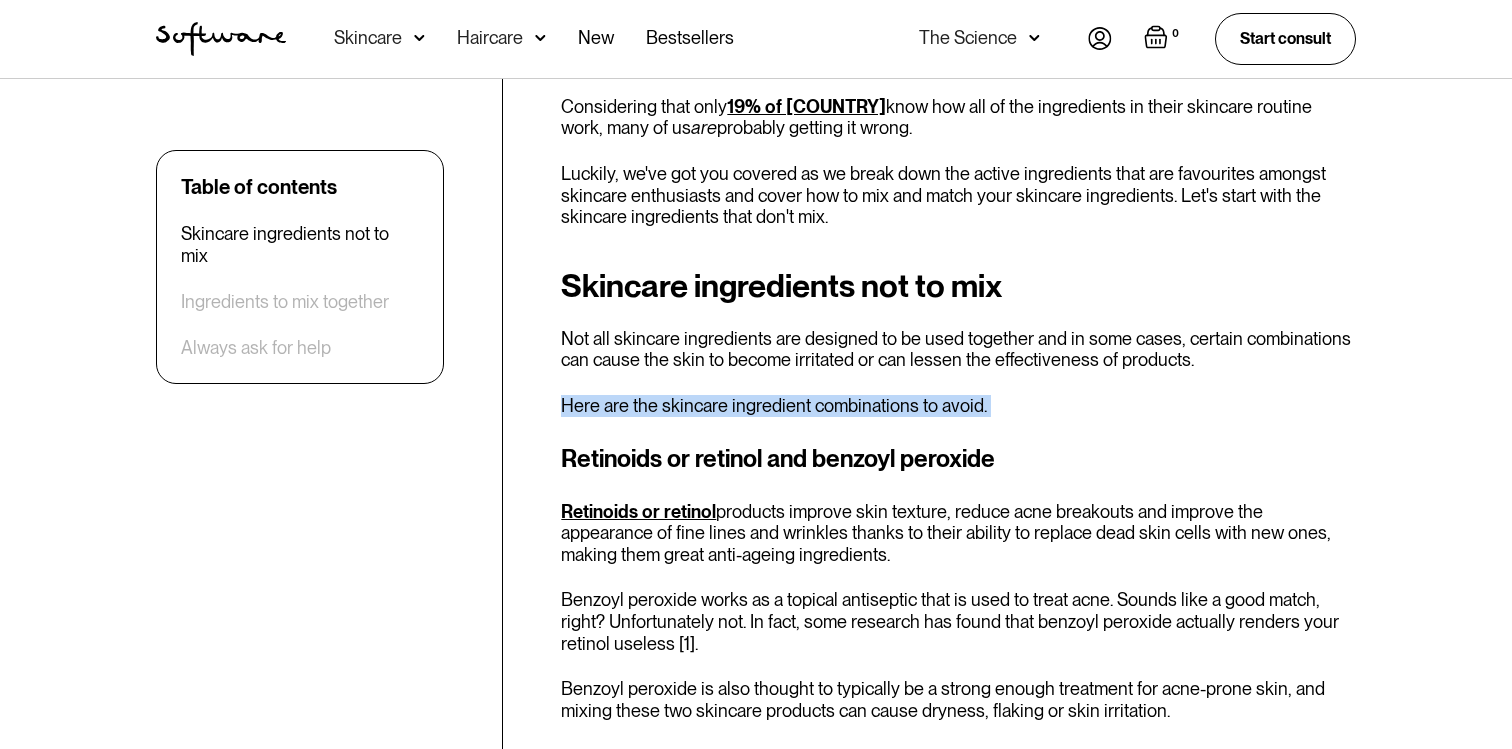 click on "Here are the skincare ingredient combinations to avoid." at bounding box center [958, 406] 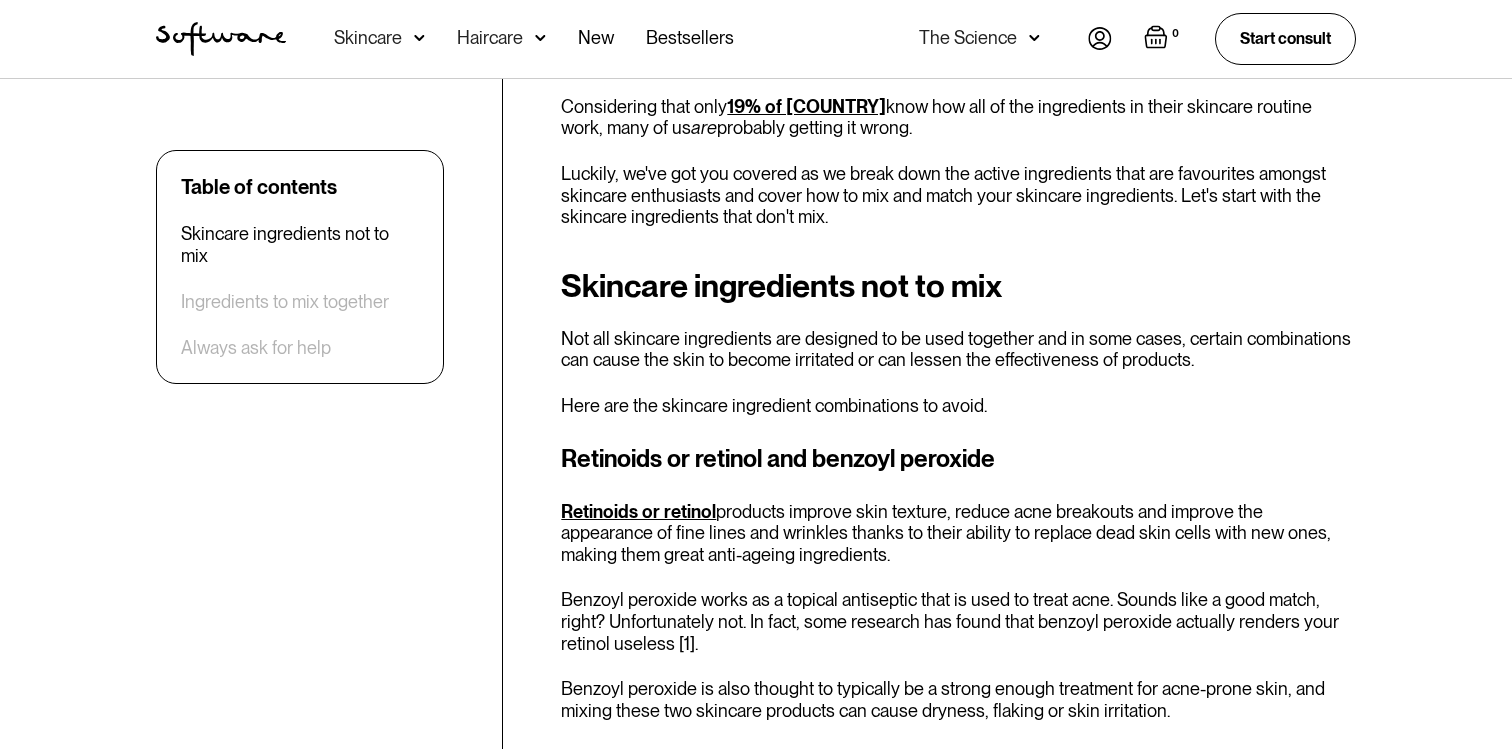 click on "Here are the skincare ingredient combinations to avoid." at bounding box center (958, 406) 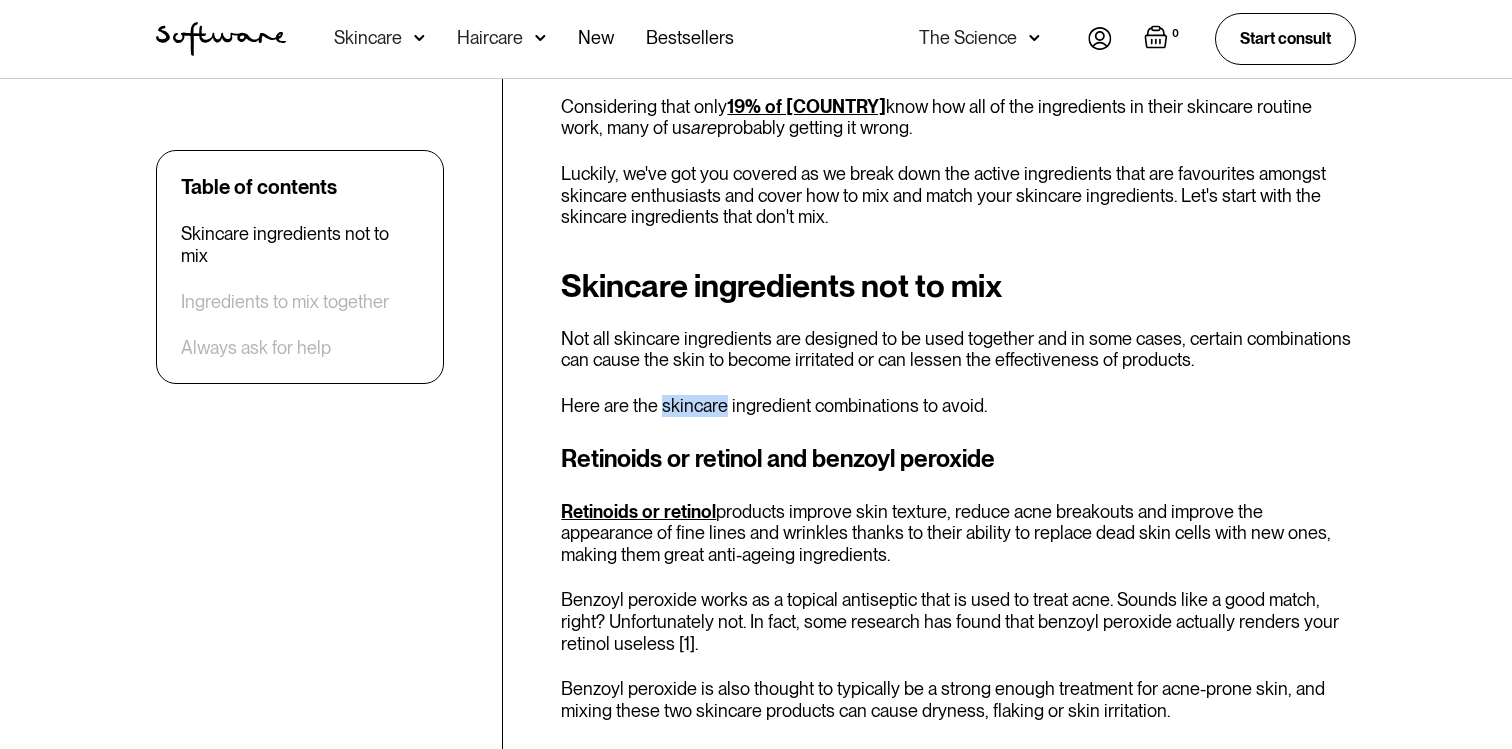 click on "Here are the skincare ingredient combinations to avoid." at bounding box center [958, 406] 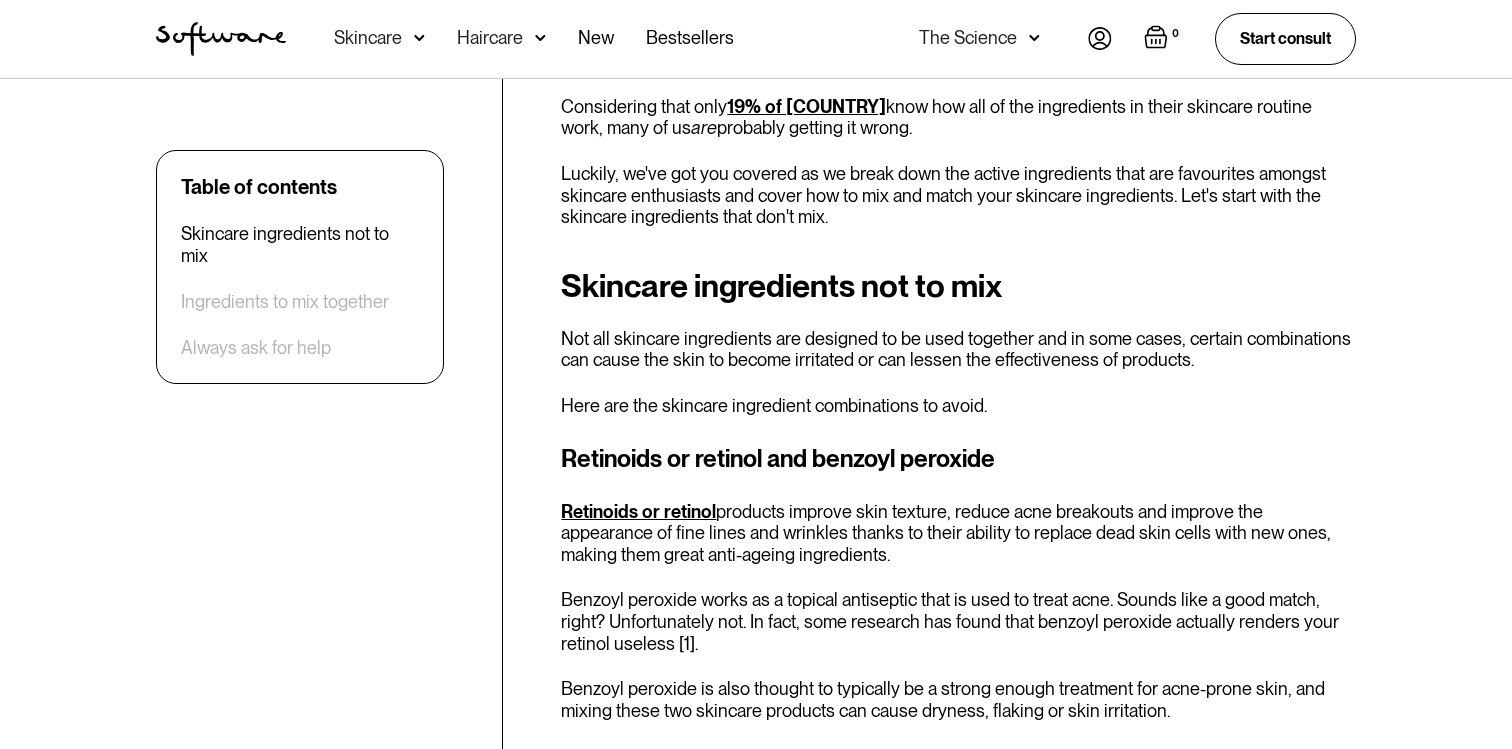 click on "Here are the skincare ingredient combinations to avoid." at bounding box center [958, 406] 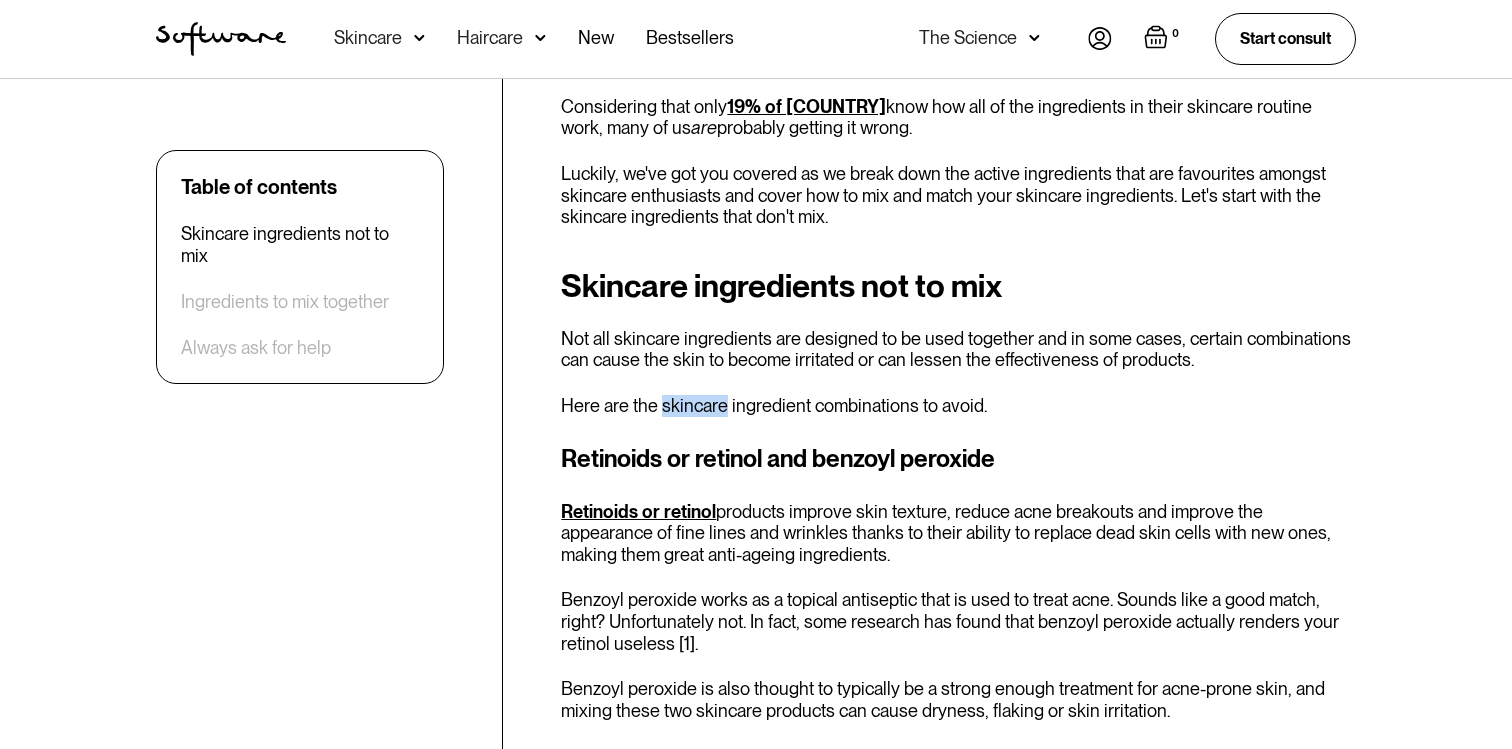 click on "Here are the skincare ingredient combinations to avoid." at bounding box center [958, 406] 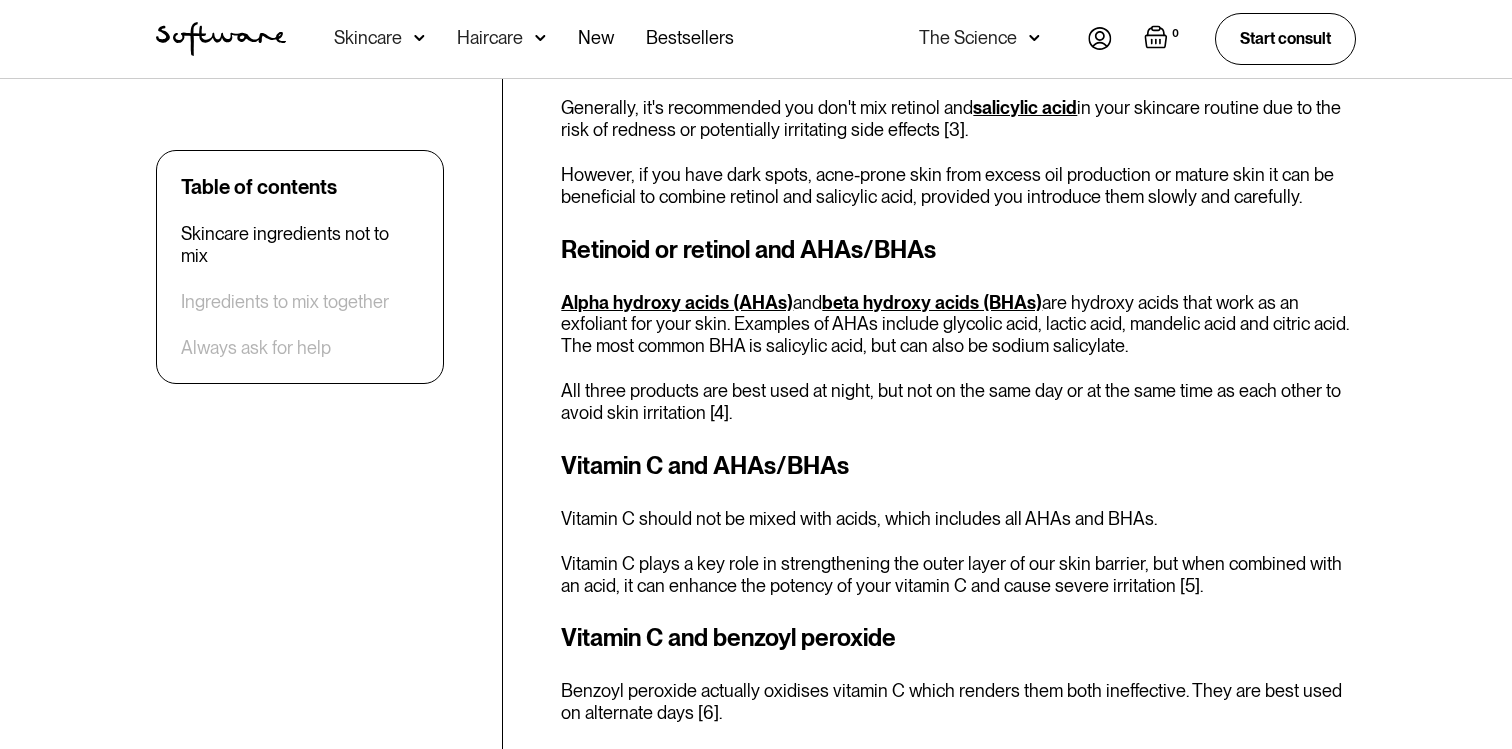 scroll, scrollTop: 1803, scrollLeft: 0, axis: vertical 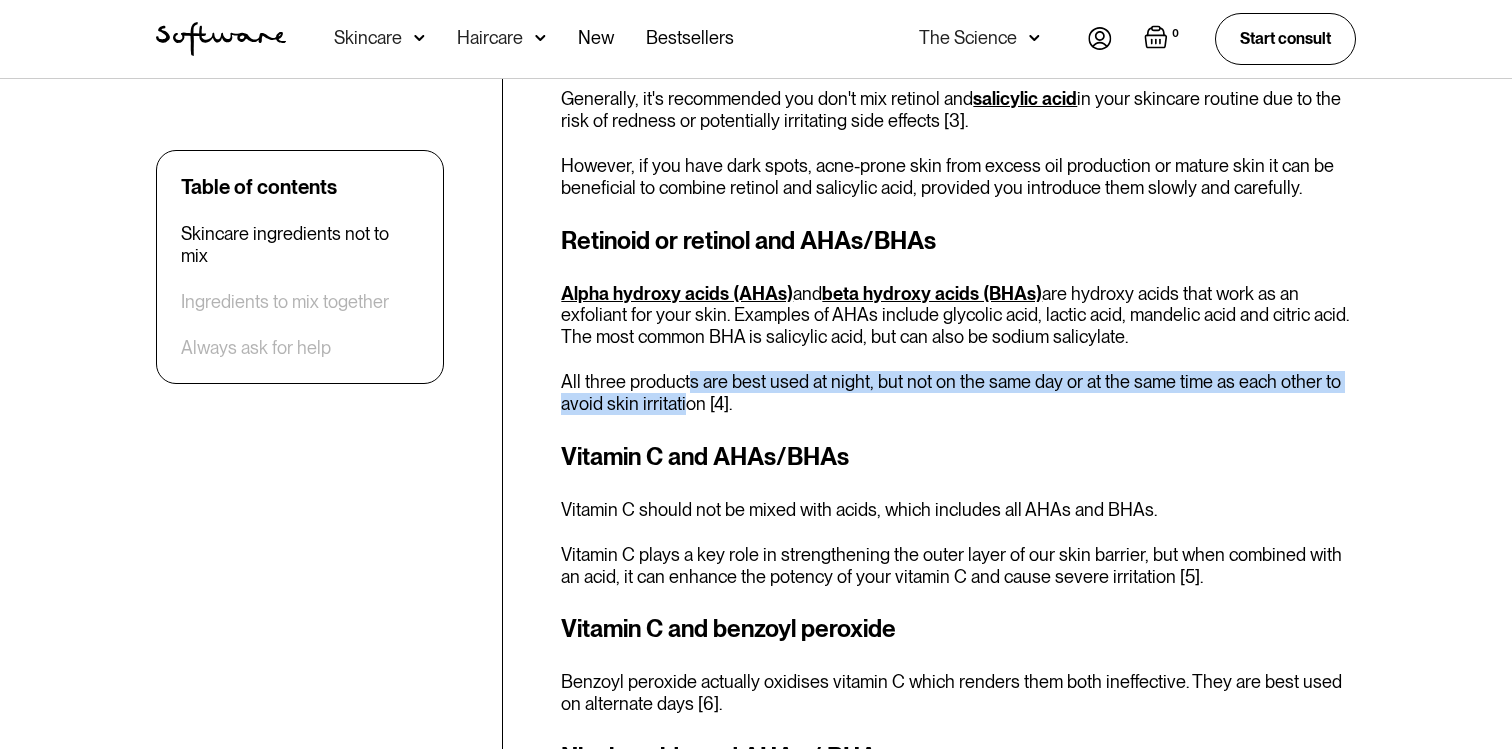 drag, startPoint x: 687, startPoint y: 387, endPoint x: 687, endPoint y: 372, distance: 15 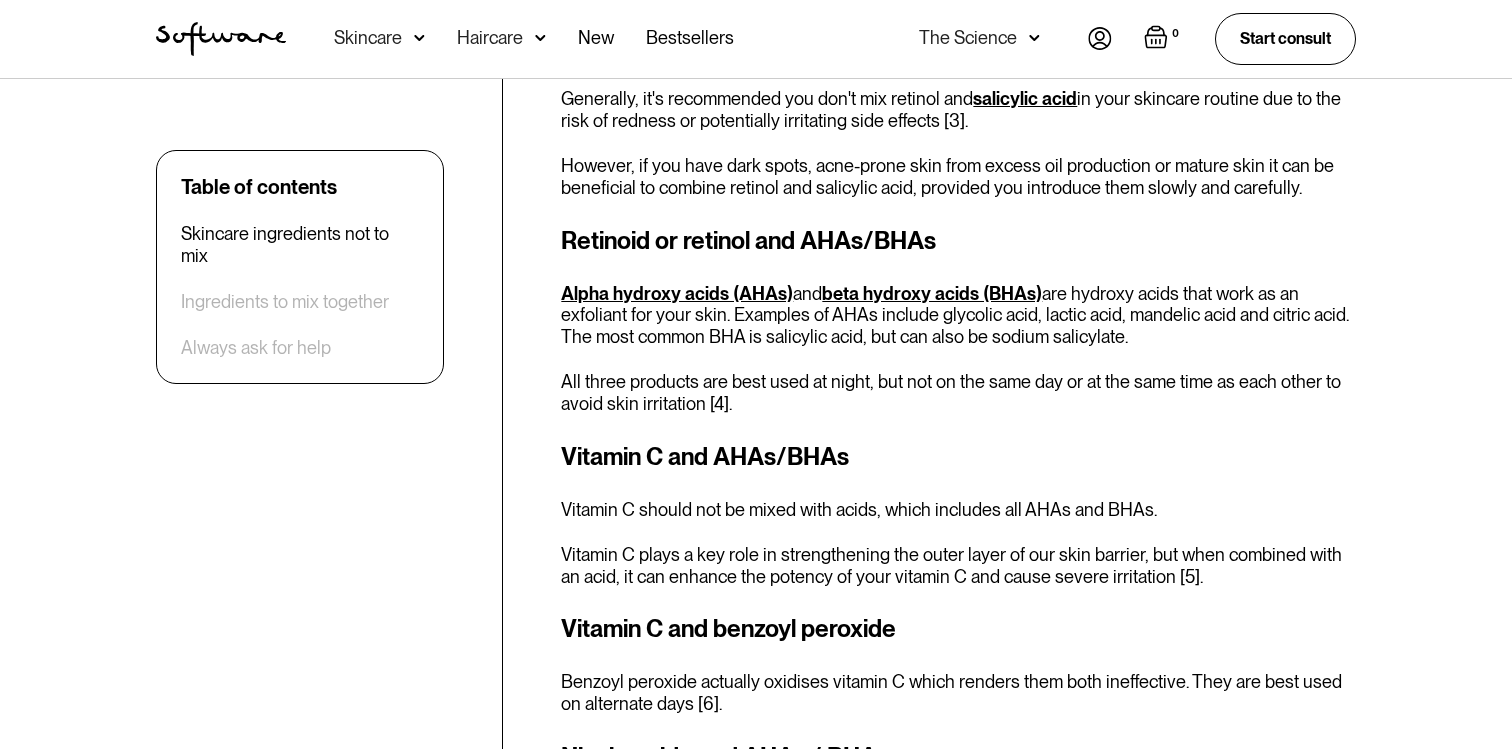 click on "Retinoid or retinol and AHAs/BHAs Alpha hydroxy acids (AHAs) and beta hydroxy acids (BHAs) are hydroxy acids that work as an exfoliant for your skin. Examples of AHAs include glycolic acid, lactic acid, mandelic acid and citric acid. The most common BHA is salicylic acid, but can also be sodium salicylate. All three products are best used at night, but not on the same day or at the same time as each other to avoid skin irritation [4]." at bounding box center (958, 319) 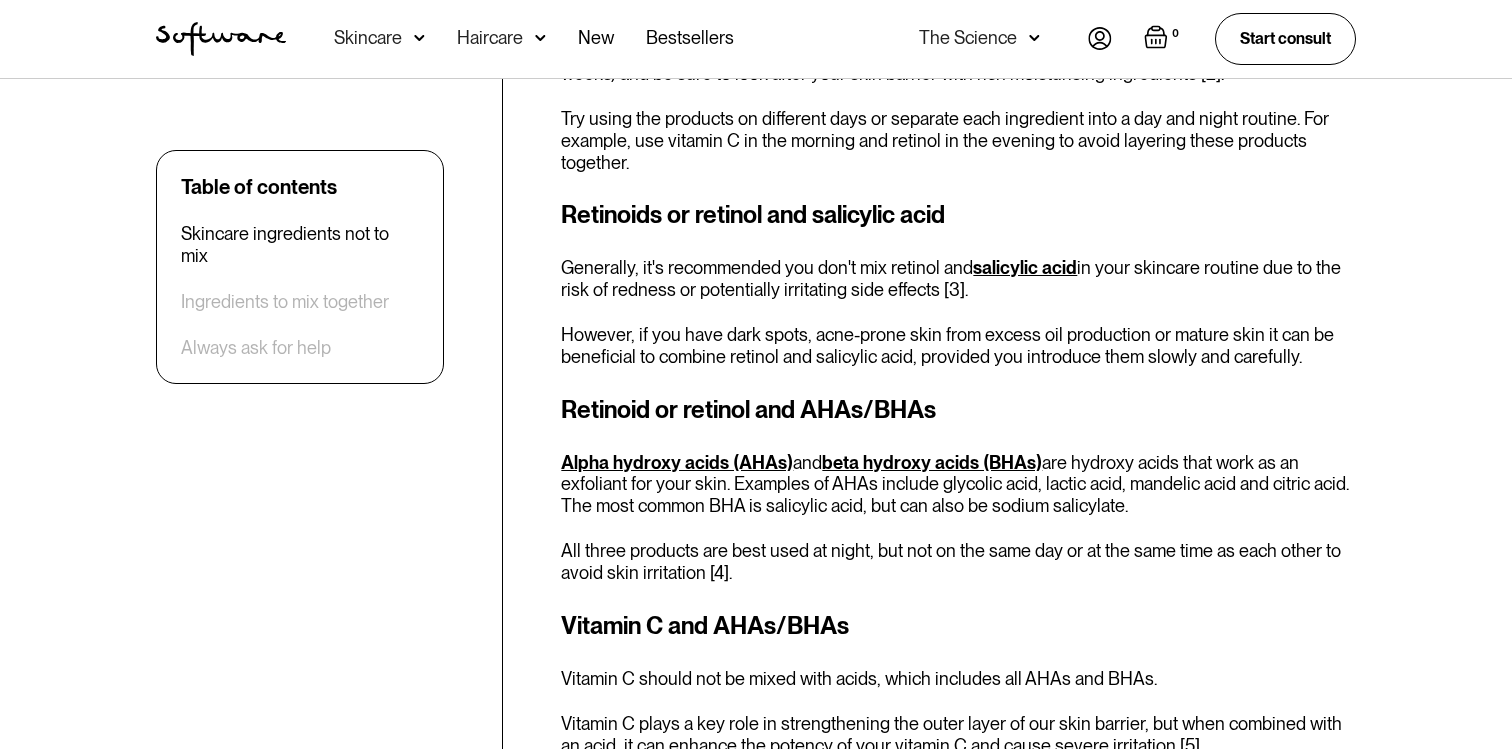 click on "Retinoid or retinol and AHAs/BHAs" at bounding box center [958, 410] 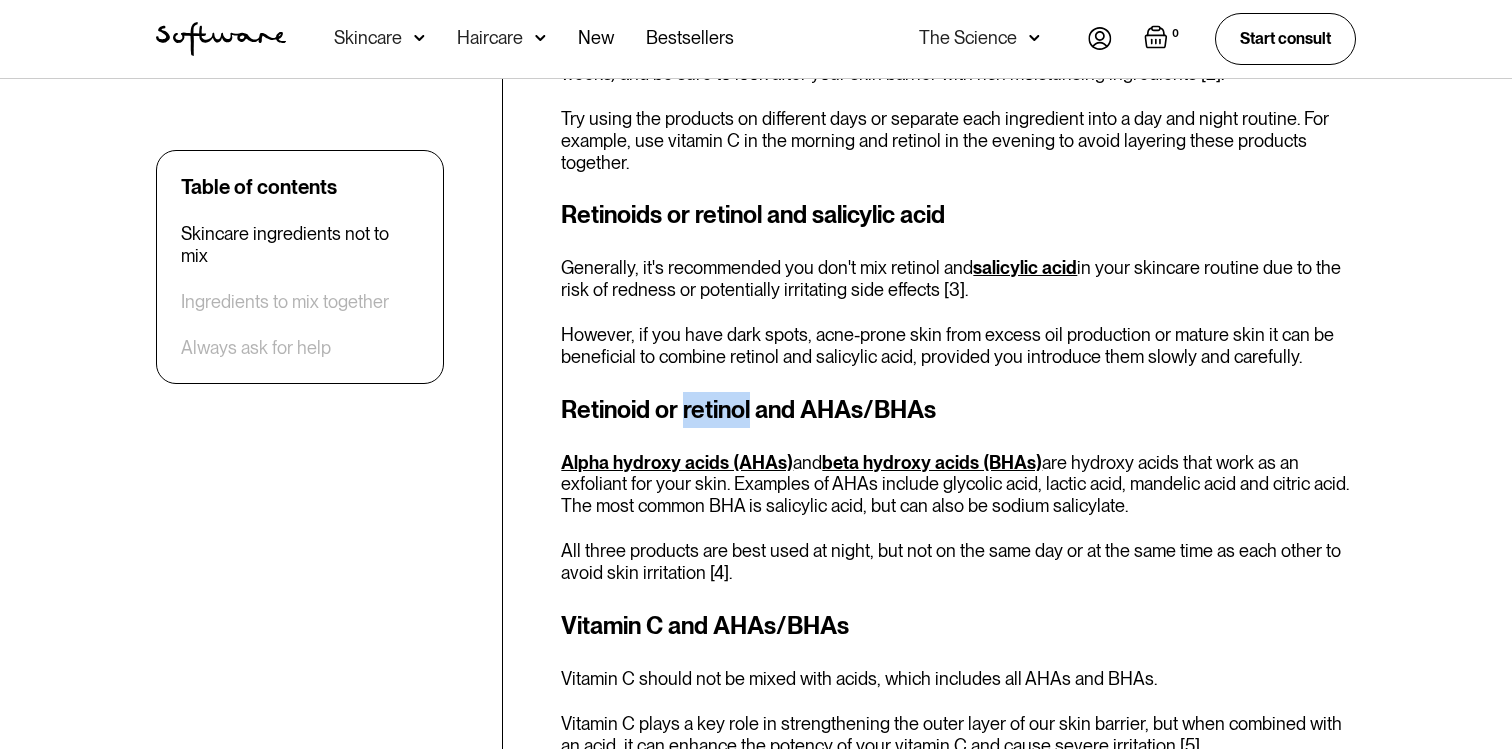 click on "Retinoid or retinol and AHAs/BHAs" at bounding box center [958, 410] 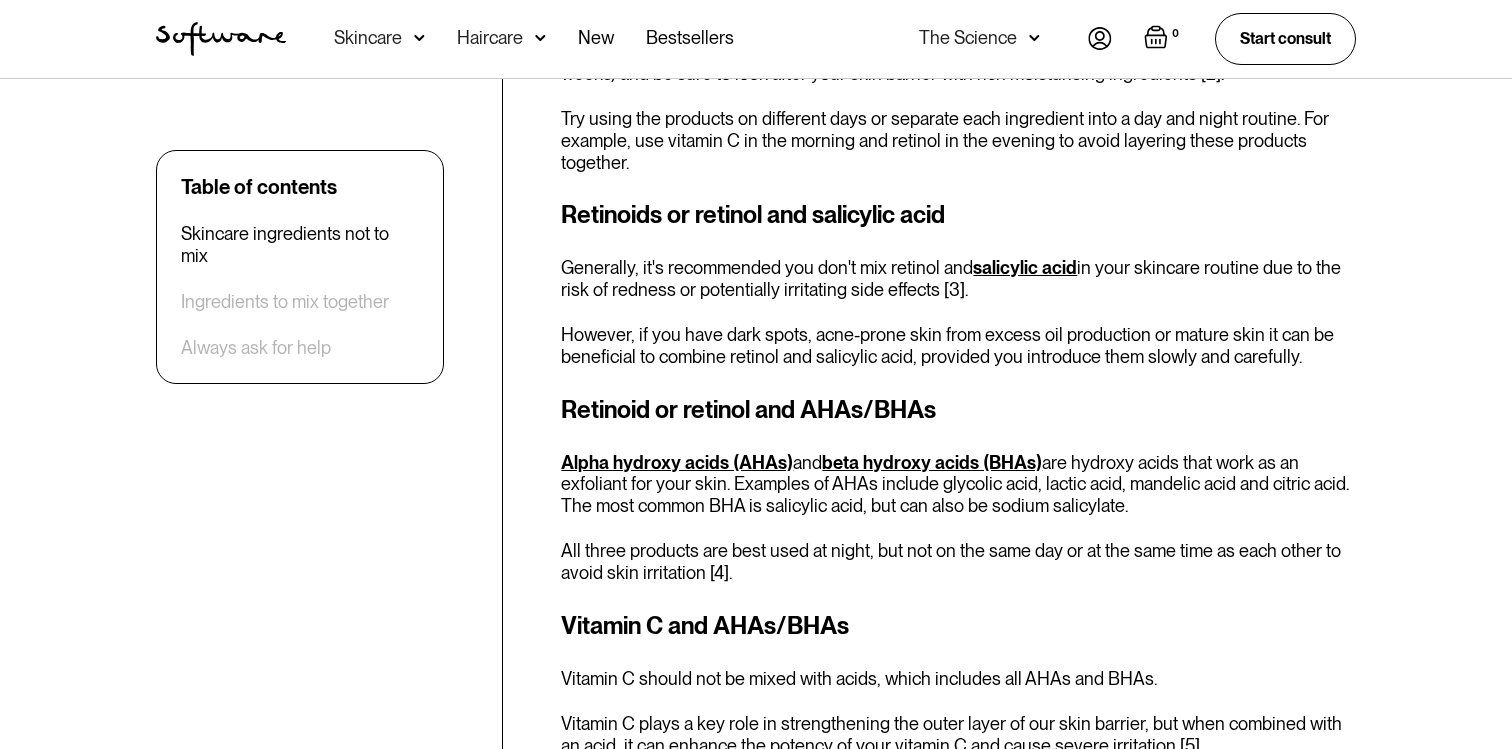 click on "Retinoid or retinol and AHAs/BHAs" at bounding box center (958, 410) 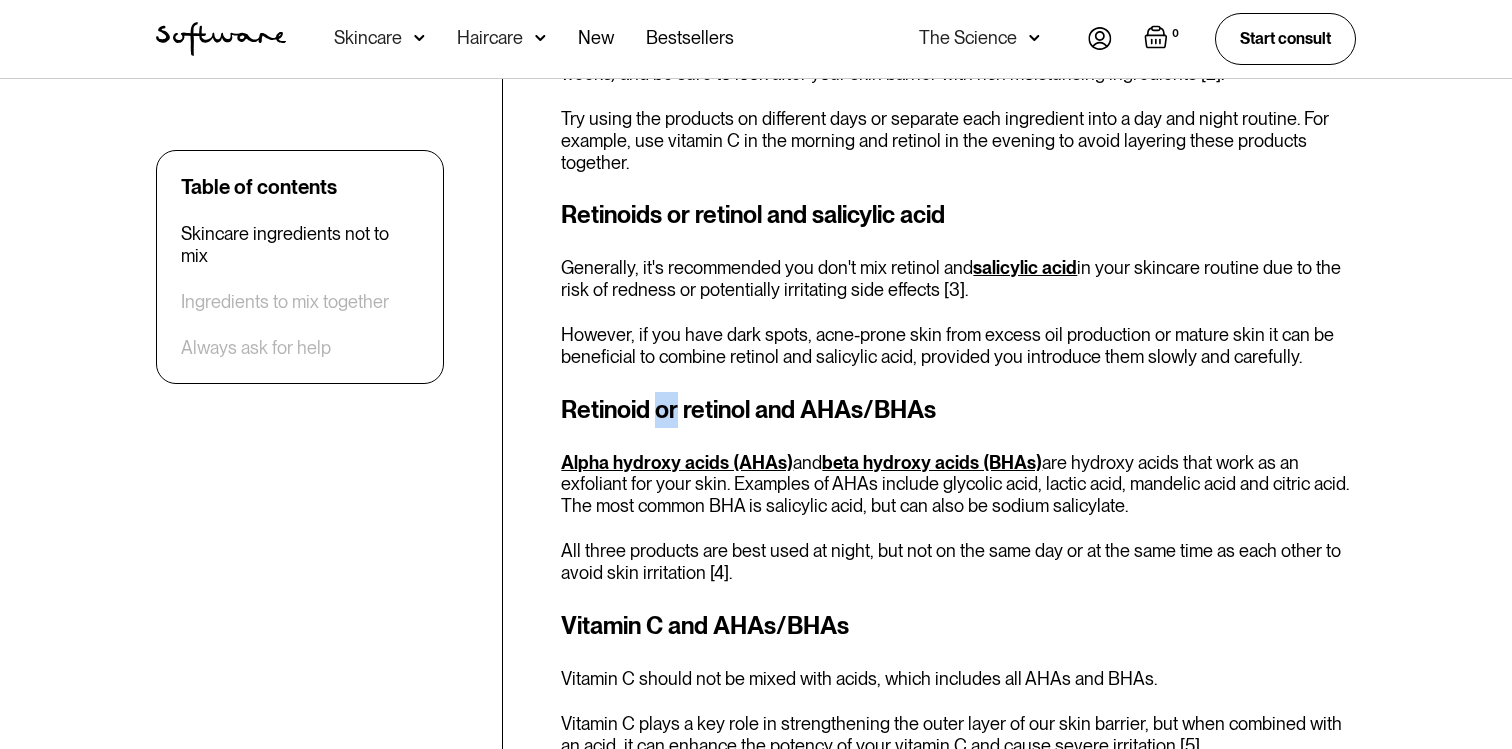 click on "Retinoid or retinol and AHAs/BHAs" at bounding box center (958, 410) 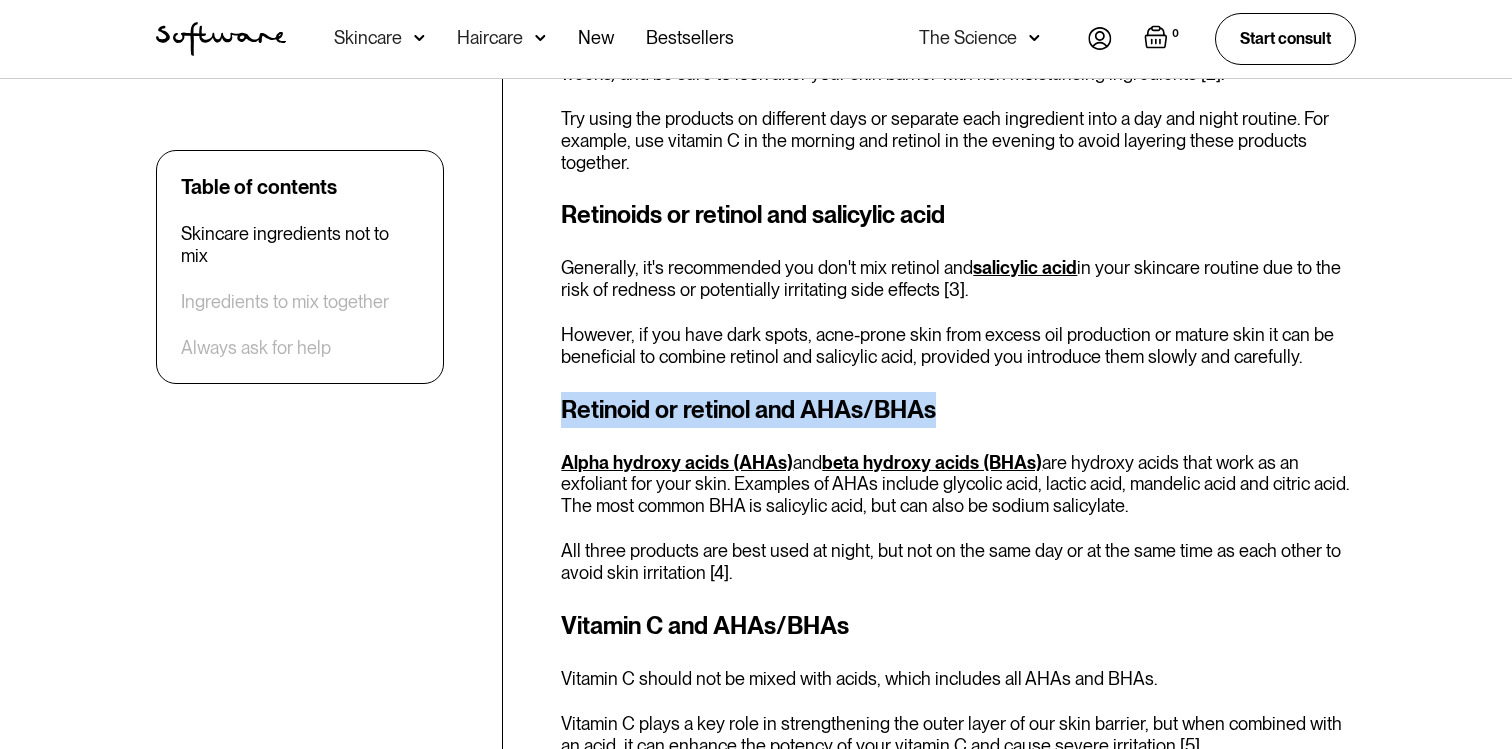 click on "Retinoid or retinol and AHAs/BHAs" at bounding box center (958, 410) 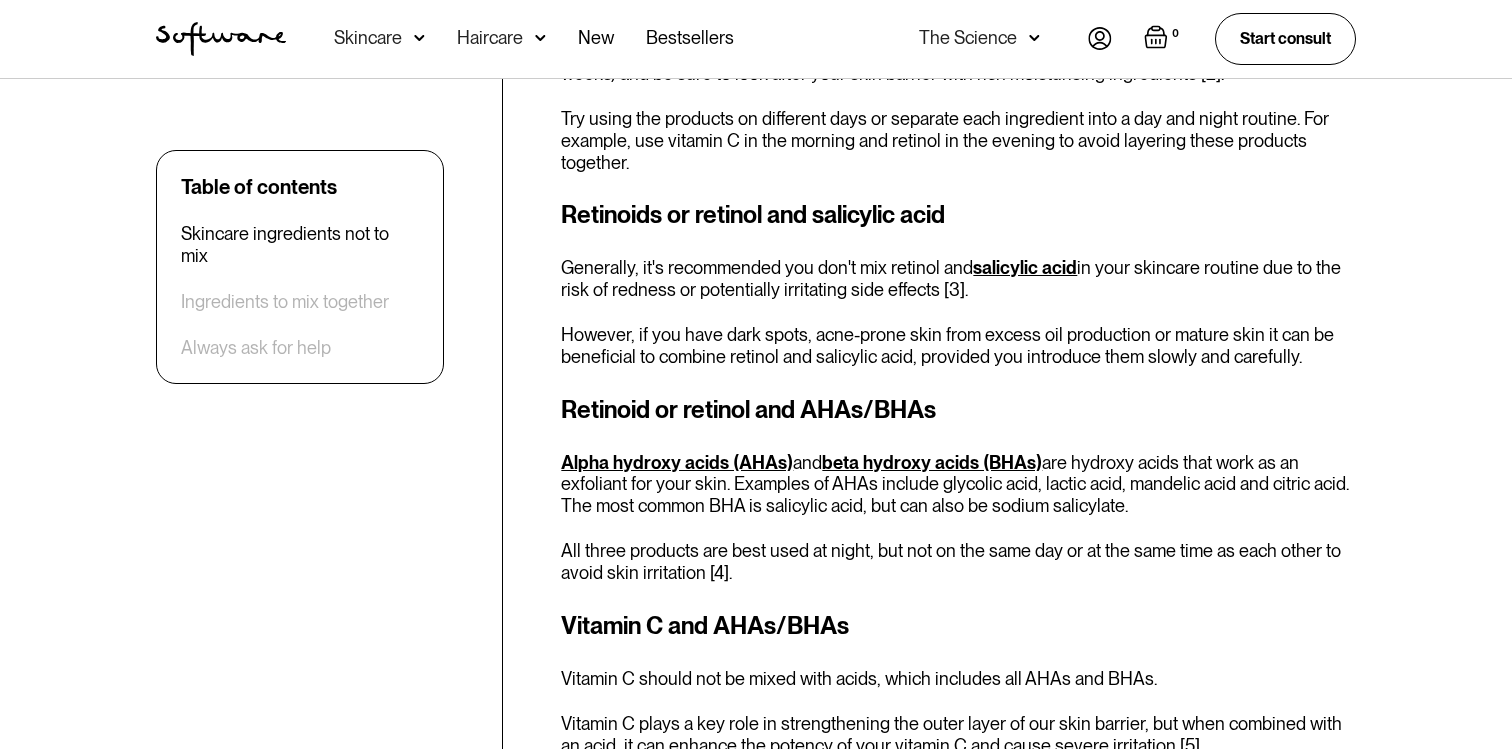 click on "Retinoid or retinol and AHAs/BHAs" at bounding box center [958, 410] 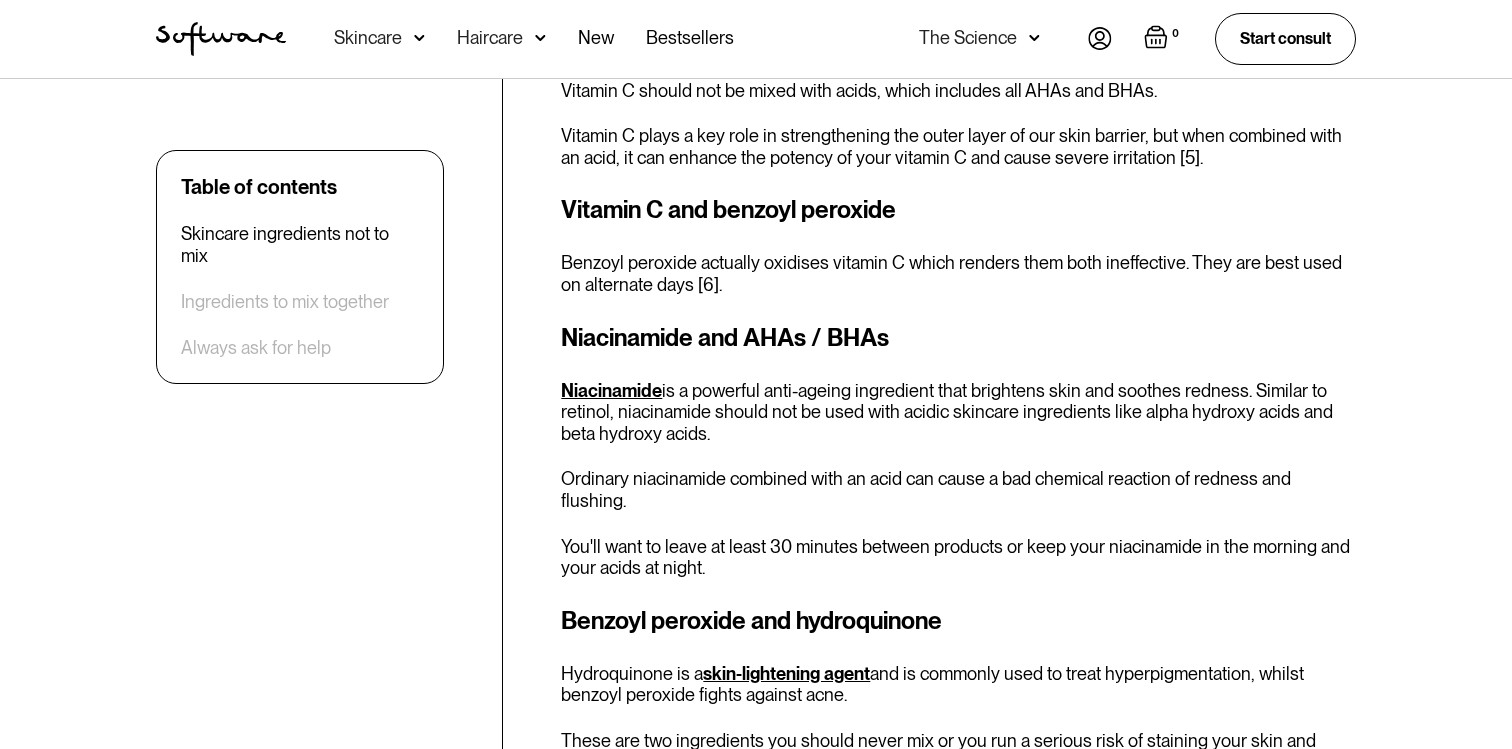 scroll, scrollTop: 2224, scrollLeft: 0, axis: vertical 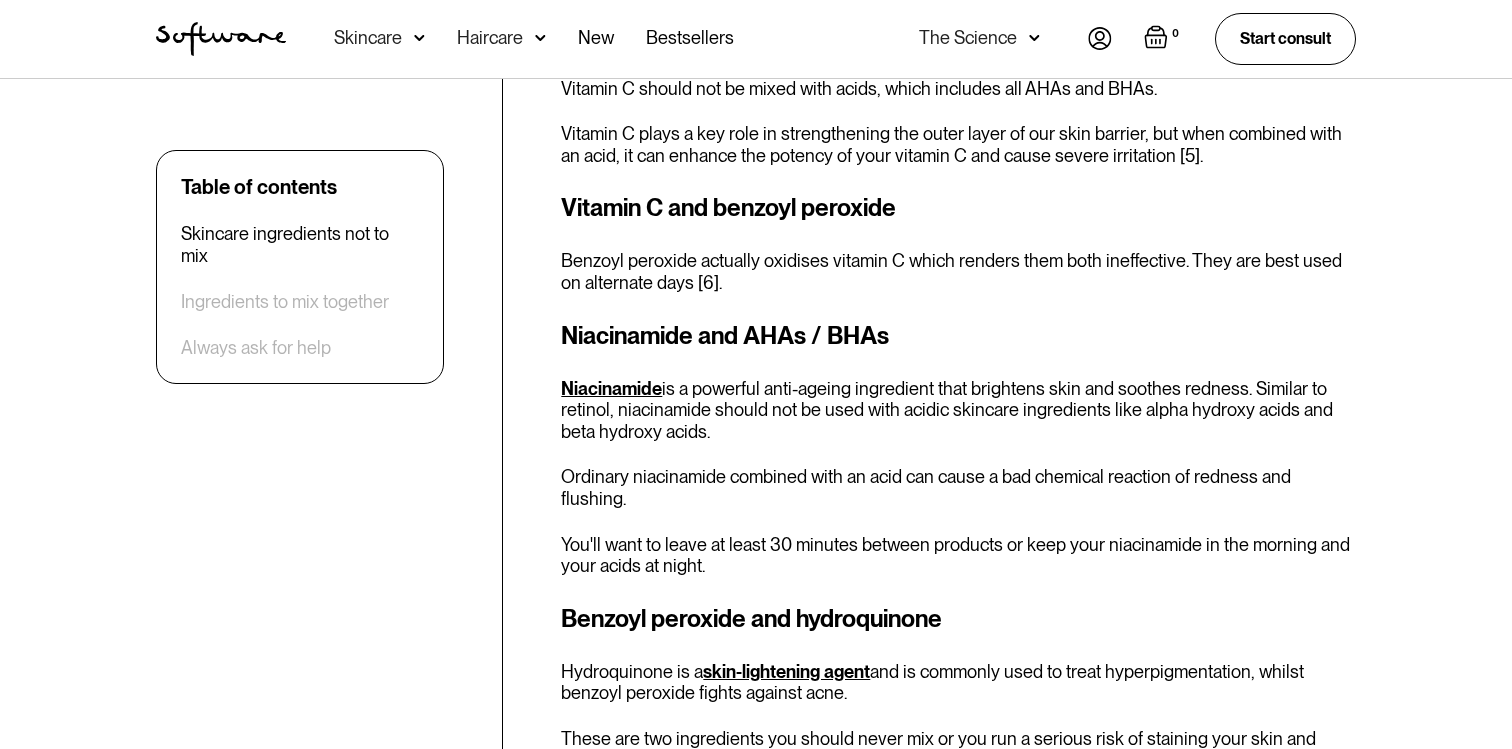 click on "Niacinamide is a powerful anti-ageing ingredient that brightens skin and soothes redness. Similar to retinol, niacinamide should not be used with acidic skincare ingredients like alpha hydroxy acids and beta hydroxy acids." at bounding box center (958, 410) 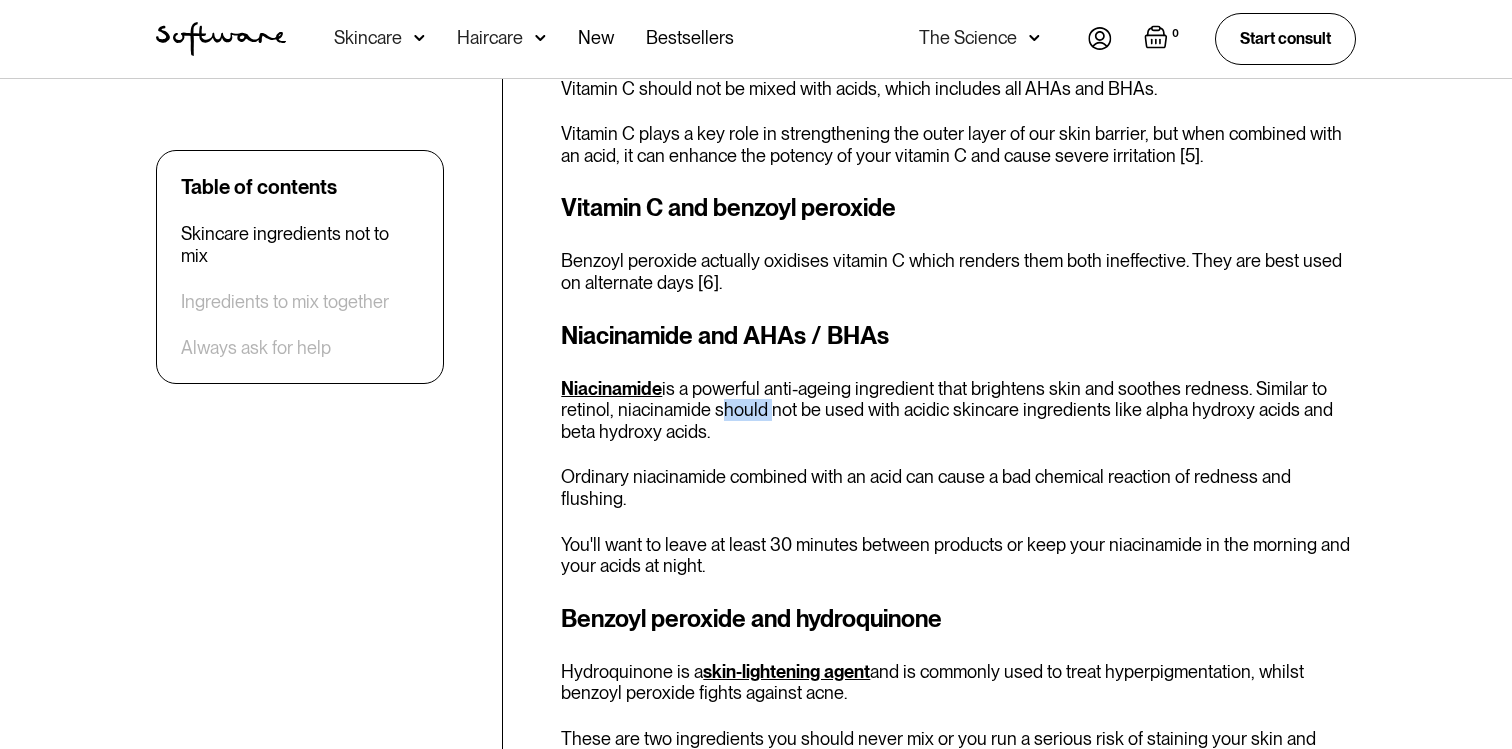 click on "Niacinamide is a powerful anti-ageing ingredient that brightens skin and soothes redness. Similar to retinol, niacinamide should not be used with acidic skincare ingredients like alpha hydroxy acids and beta hydroxy acids." at bounding box center (958, 410) 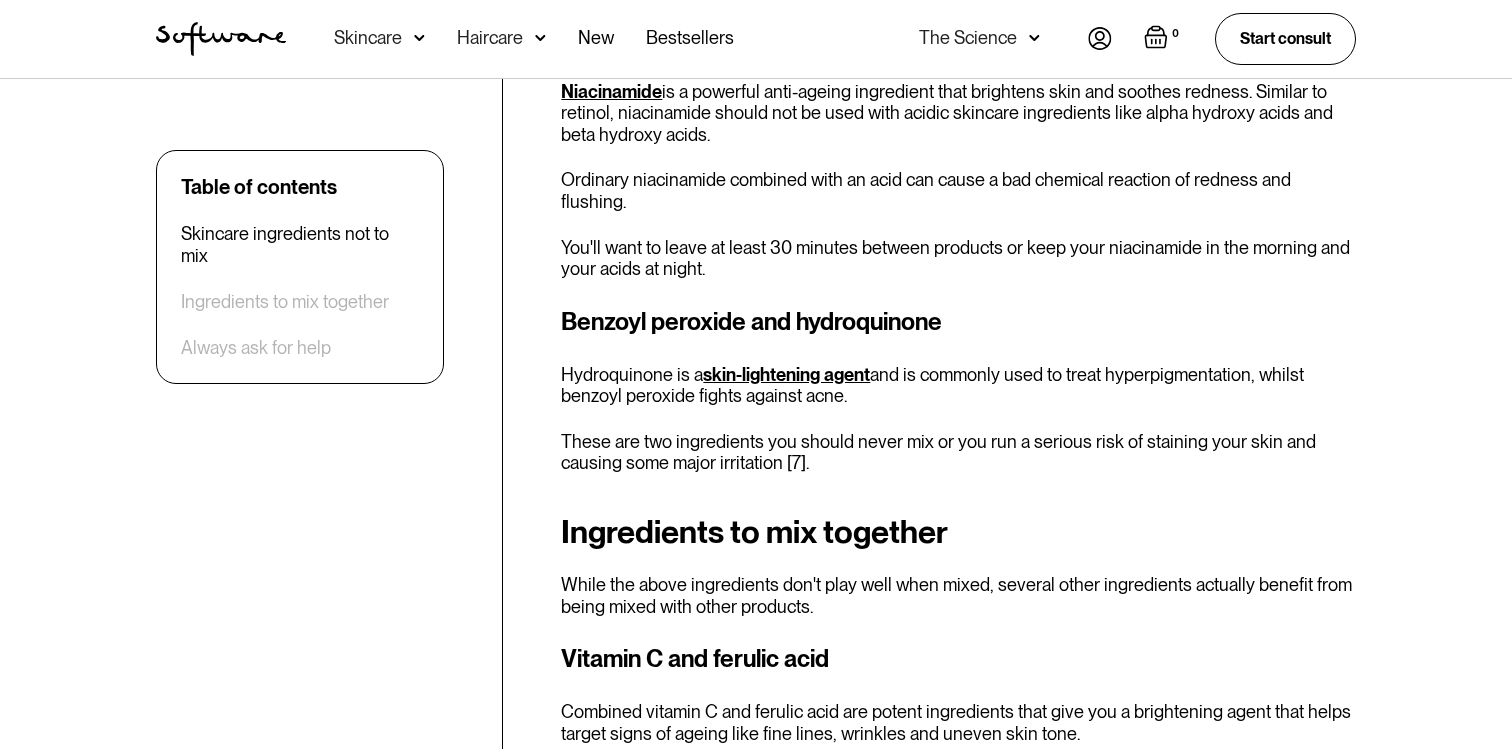 scroll, scrollTop: 2529, scrollLeft: 0, axis: vertical 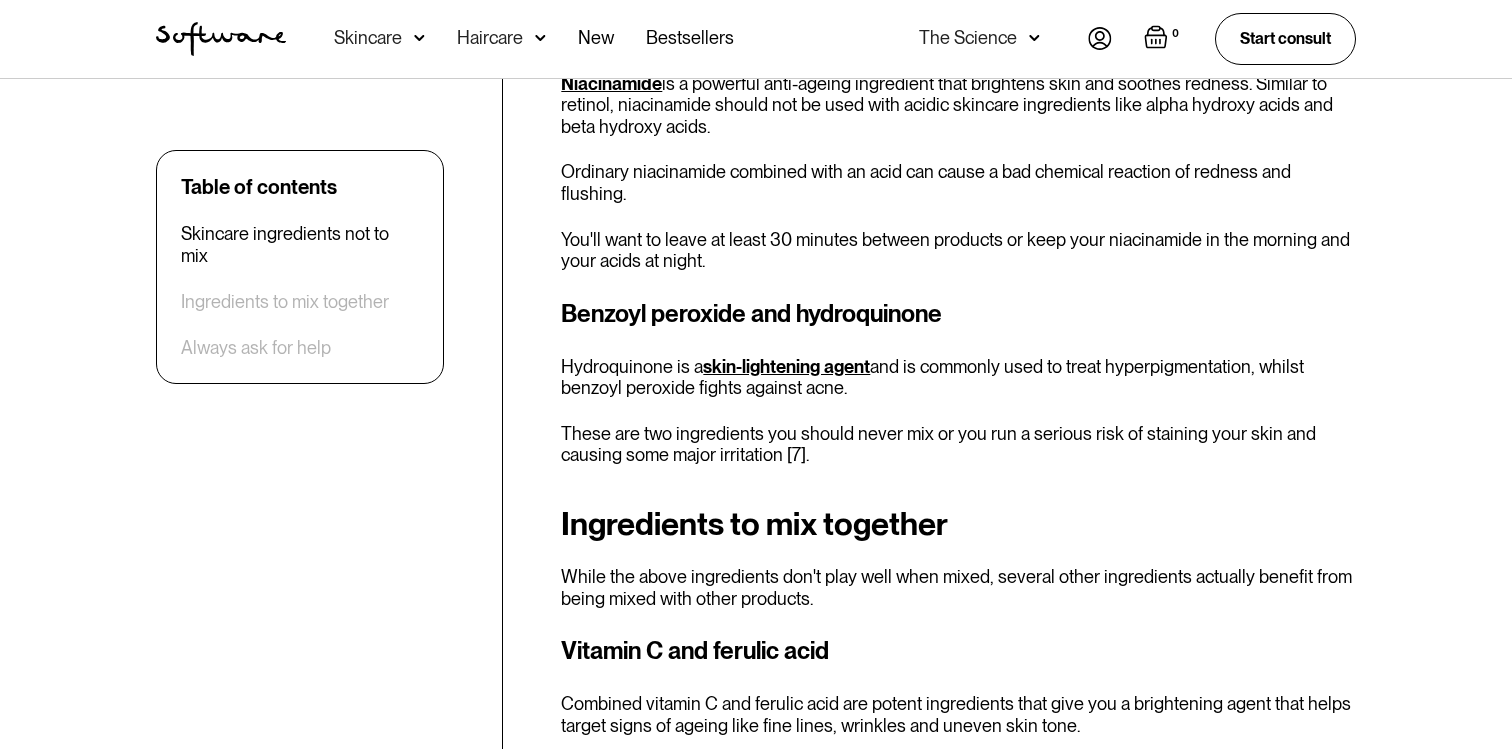 click on "These are two ingredients you should never mix or you run a serious risk of staining your skin and causing some major irritation [7]." at bounding box center [958, 444] 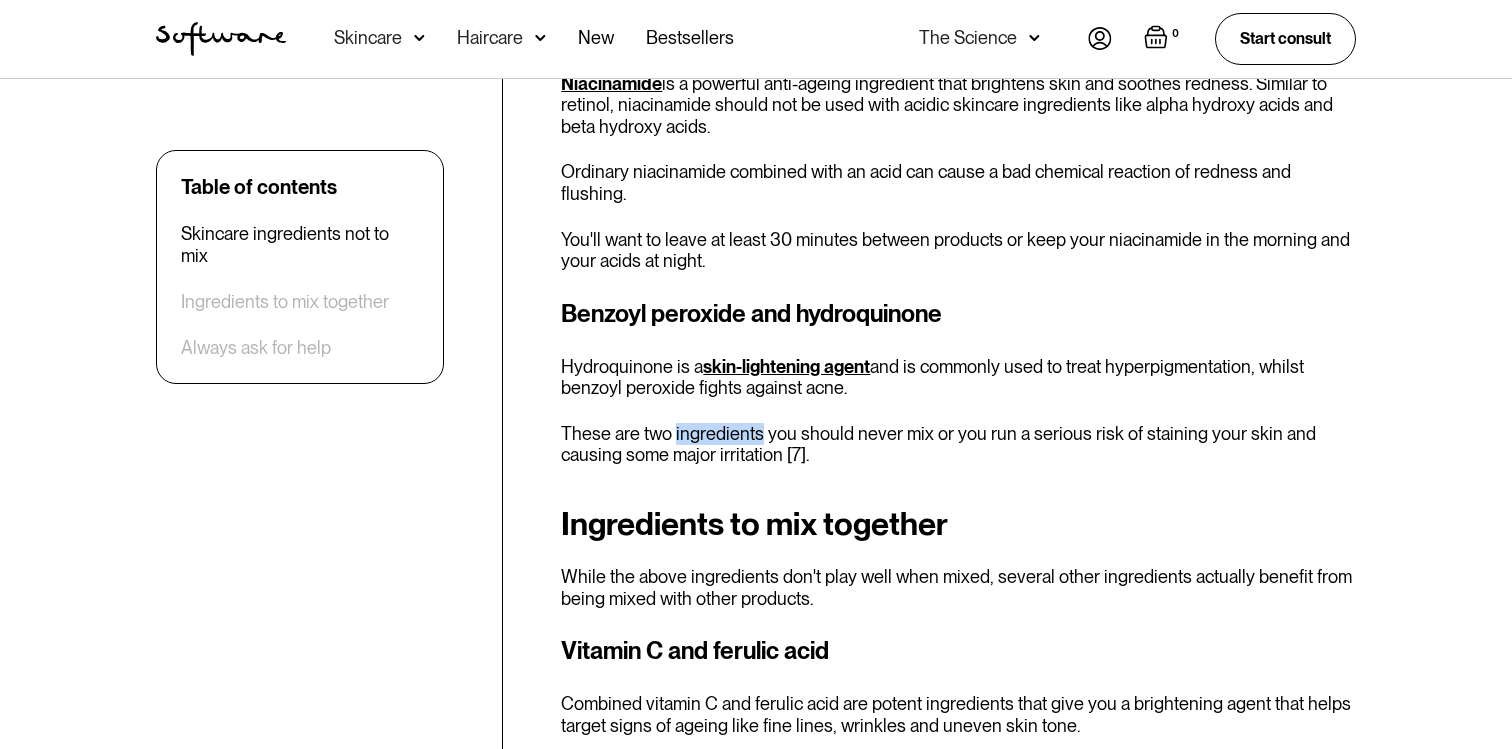 click on "These are two ingredients you should never mix or you run a serious risk of staining your skin and causing some major irritation [7]." at bounding box center (958, 444) 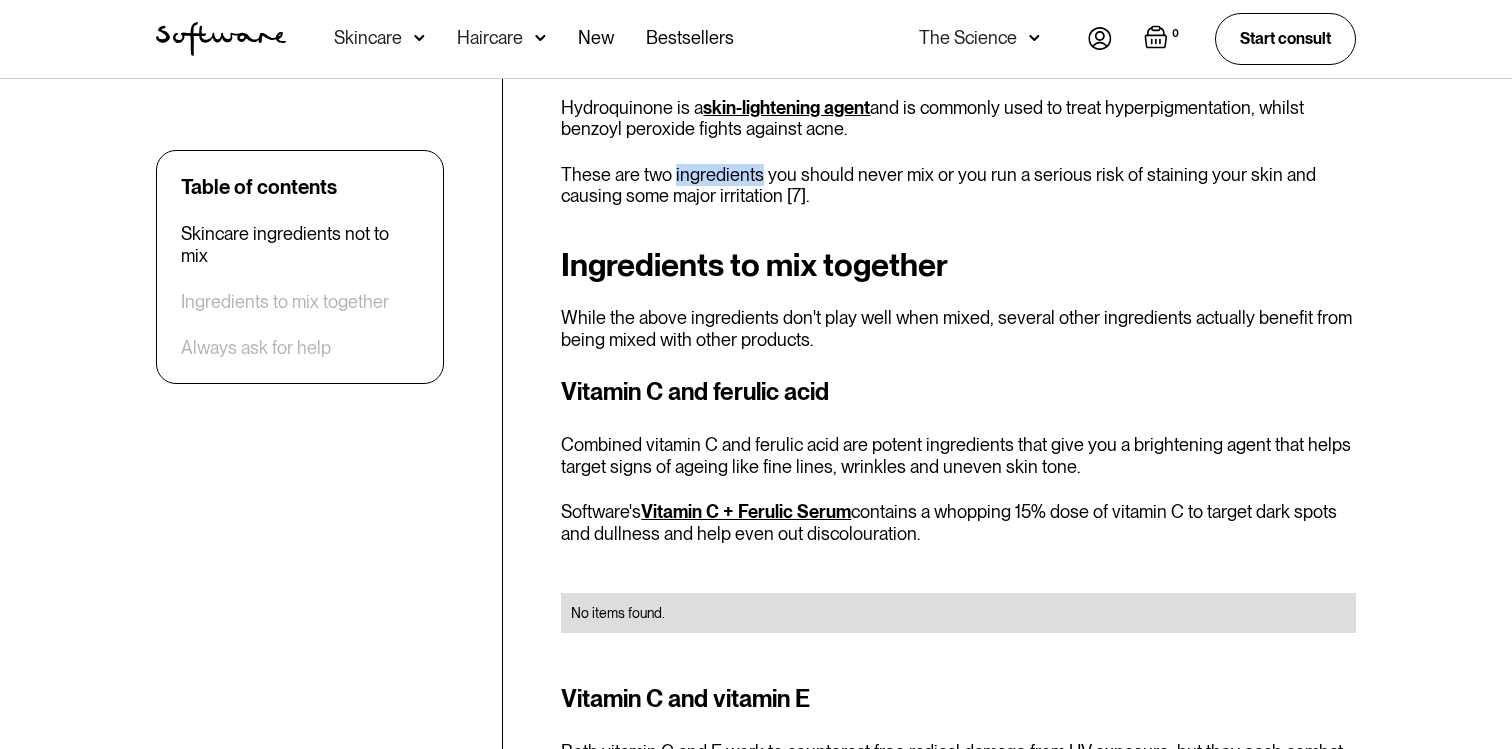 scroll, scrollTop: 2792, scrollLeft: 0, axis: vertical 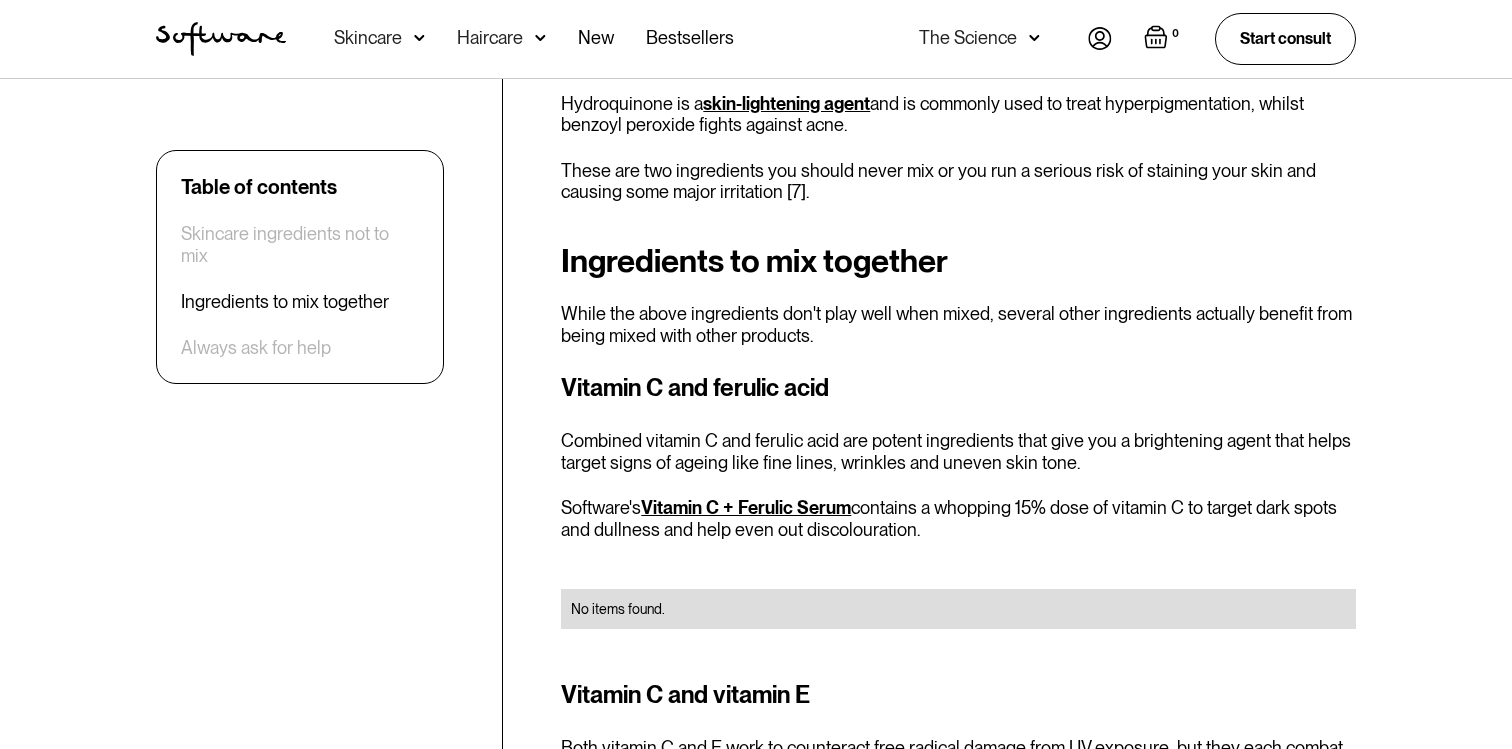 click on "Combined vitamin C and ferulic acid are potent ingredients that give you a brightening agent that helps target signs of ageing like fine lines, wrinkles and uneven skin tone." at bounding box center [958, 451] 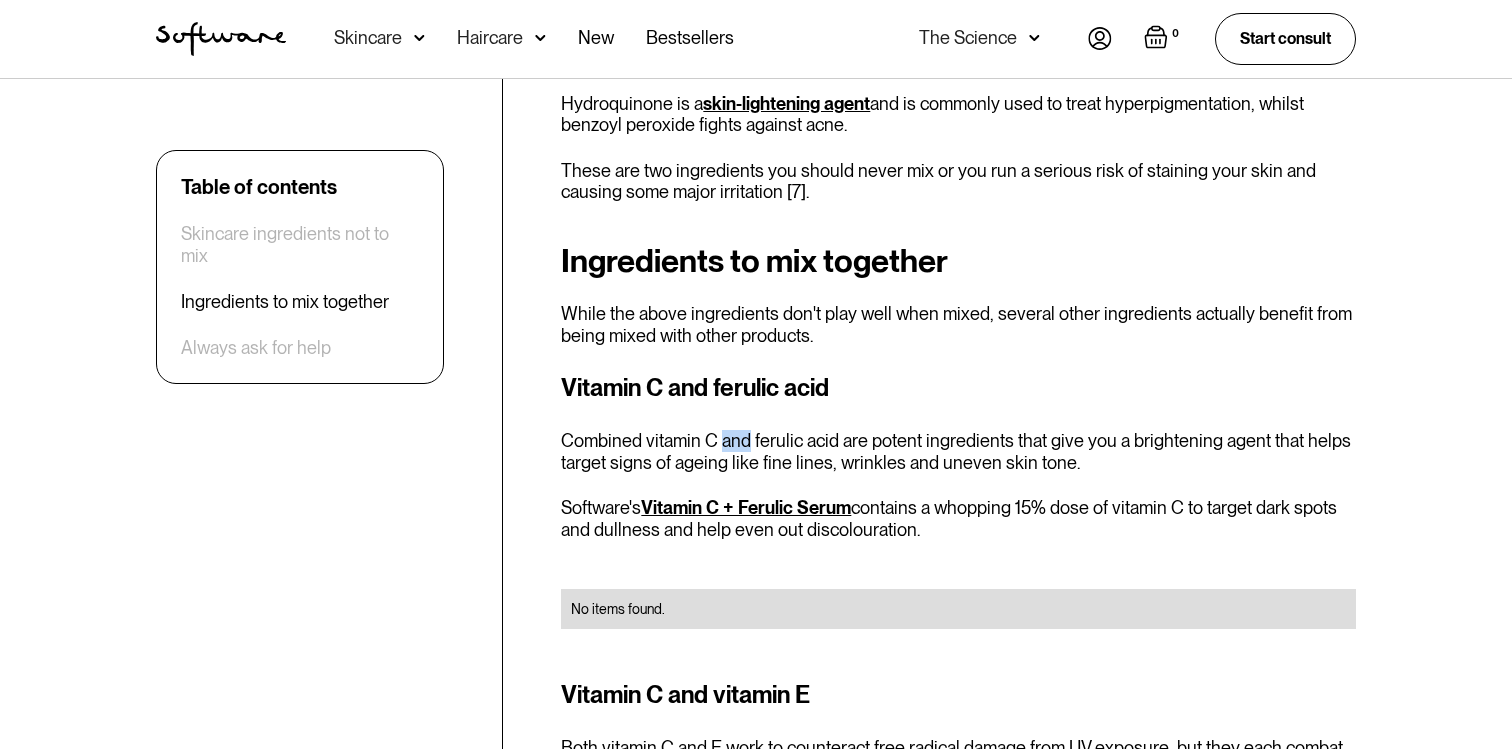 click on "Combined vitamin C and ferulic acid are potent ingredients that give you a brightening agent that helps target signs of ageing like fine lines, wrinkles and uneven skin tone." at bounding box center (958, 451) 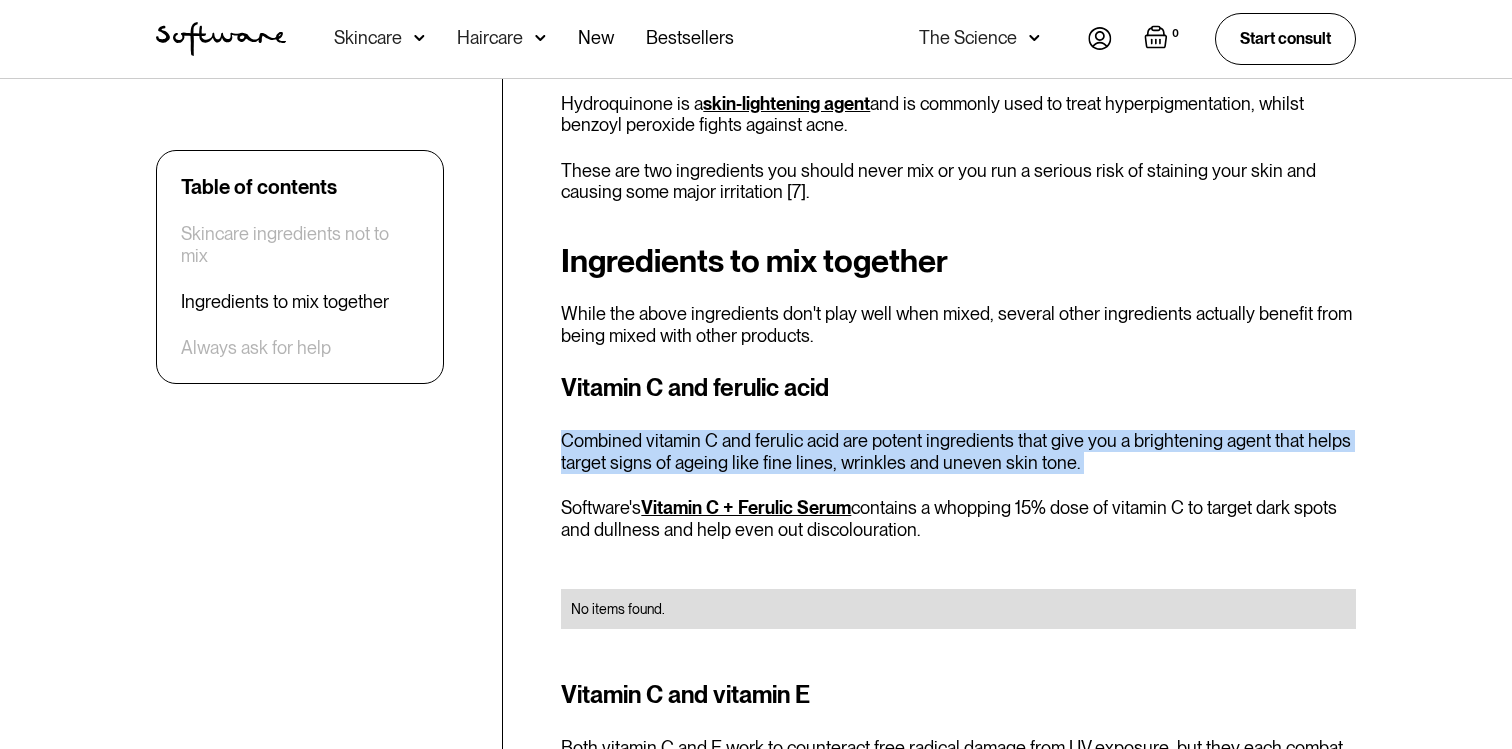 click on "Combined vitamin C and ferulic acid are potent ingredients that give you a brightening agent that helps target signs of ageing like fine lines, wrinkles and uneven skin tone." at bounding box center [958, 451] 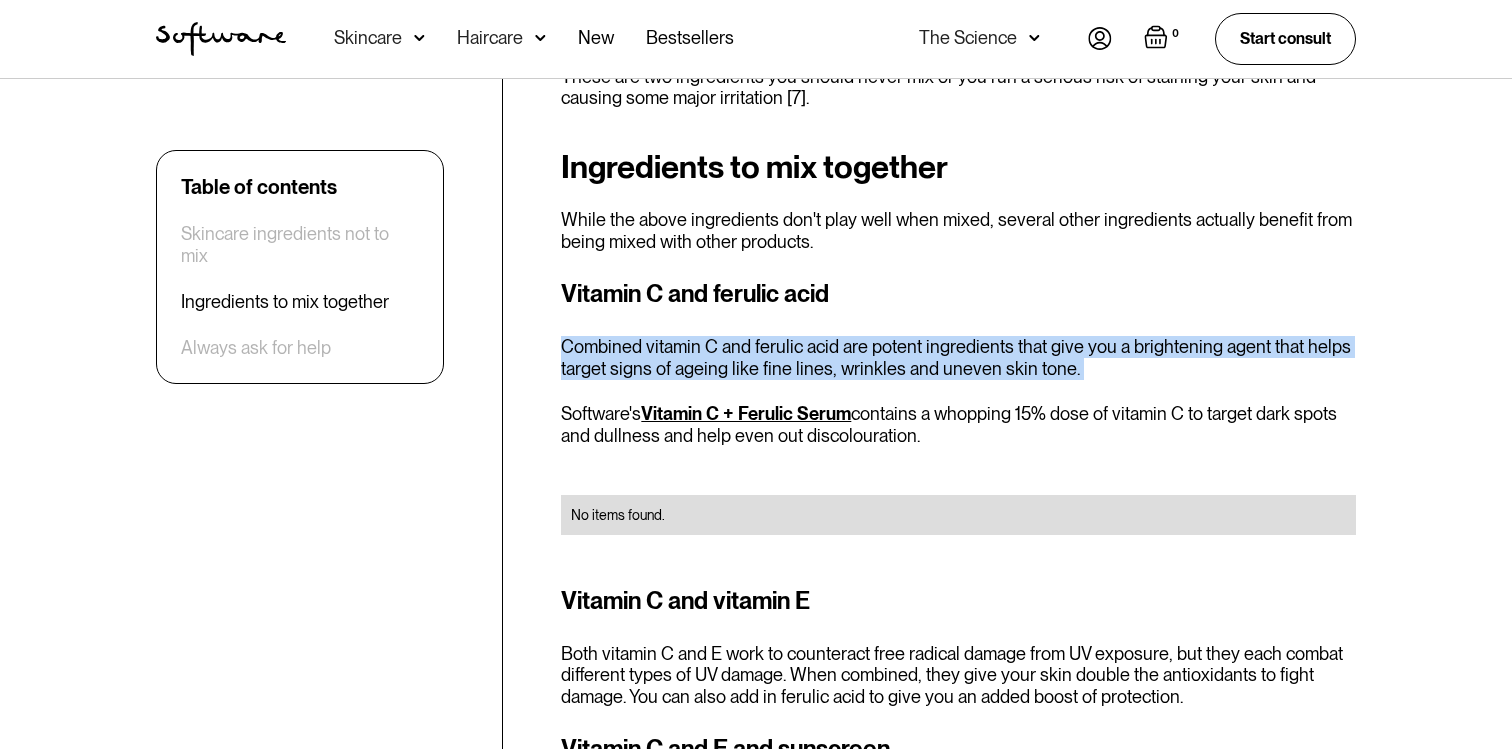 scroll, scrollTop: 2885, scrollLeft: 0, axis: vertical 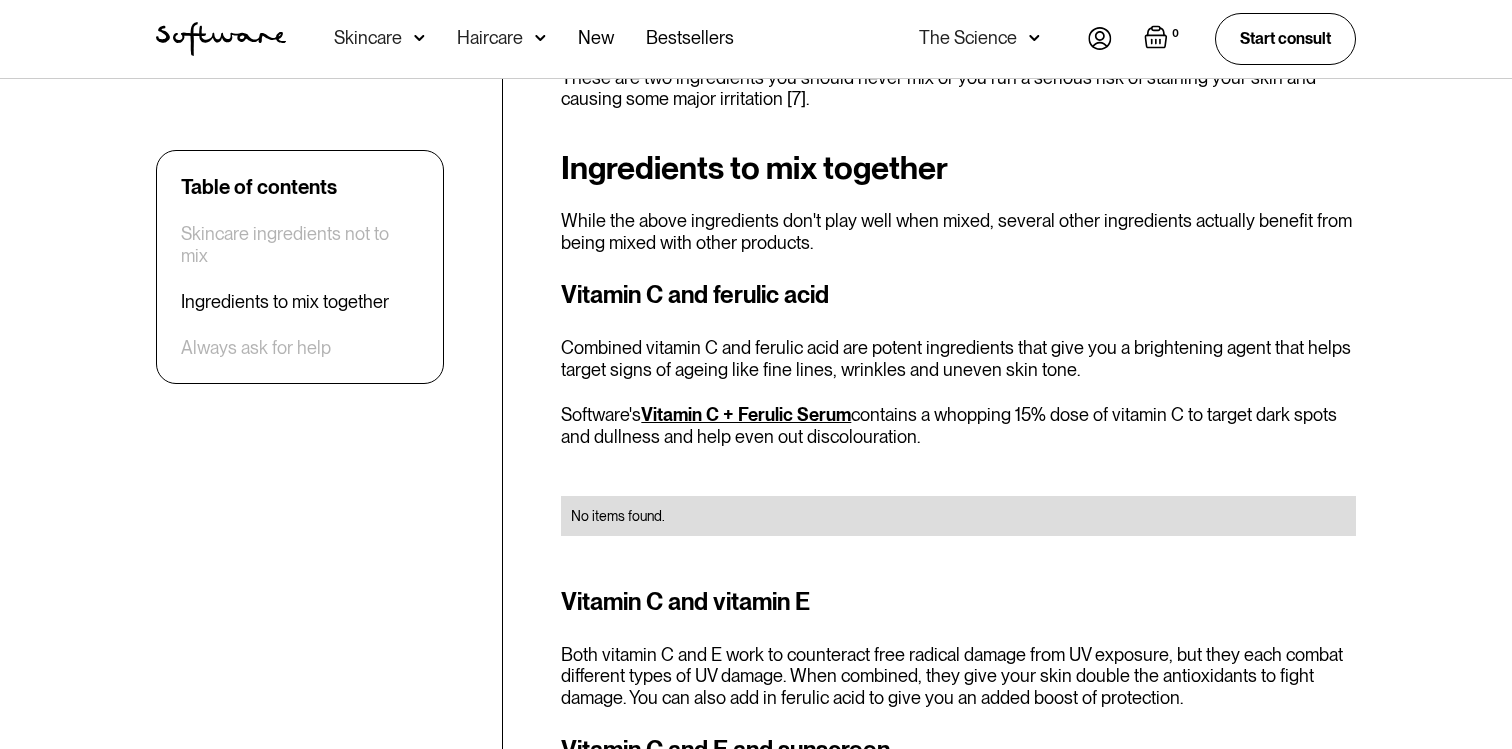 click on "No items found." at bounding box center [958, 516] 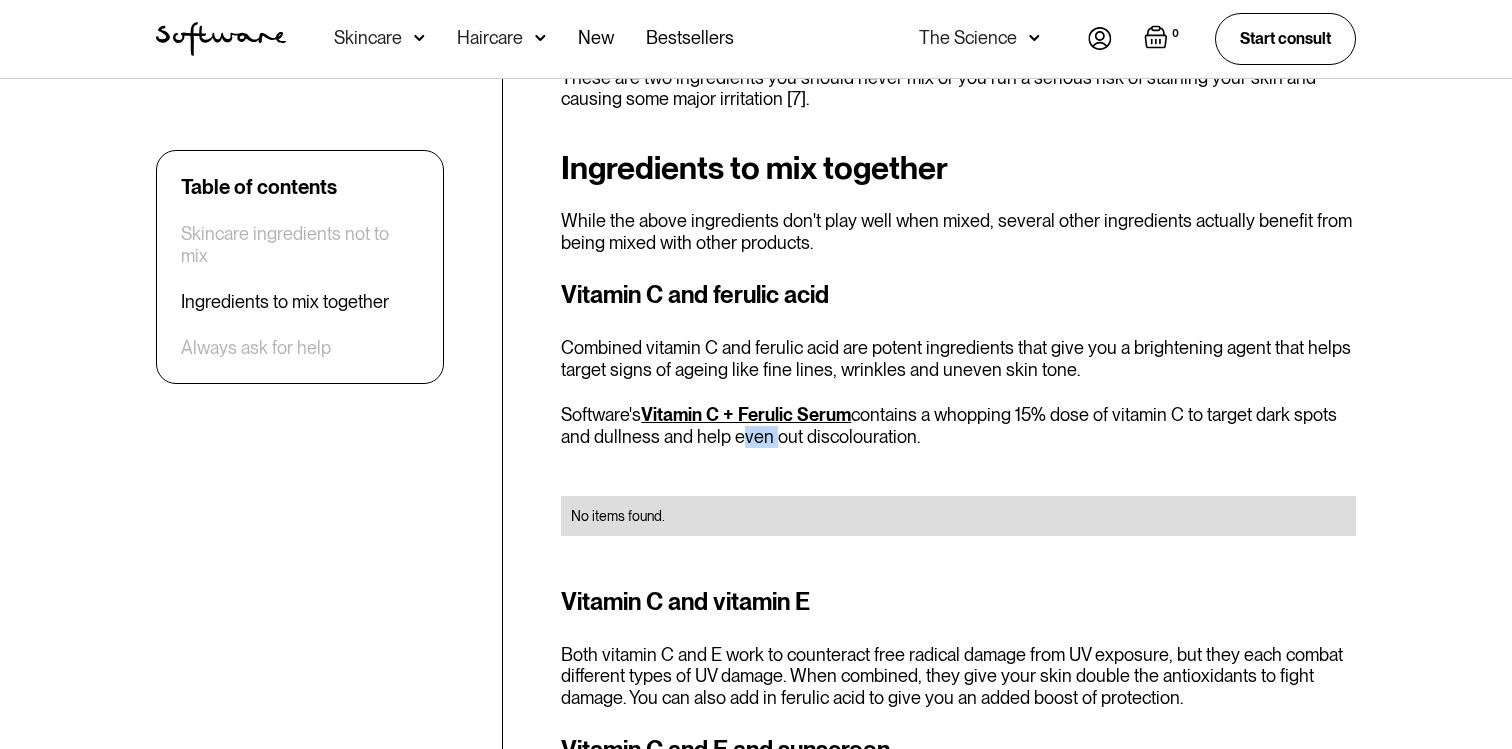 click on "Software's Vitamin C + Ferulic Serum contains a whopping 15% dose of vitamin C to target dark spots and dullness and help even out discolouration." at bounding box center [958, 425] 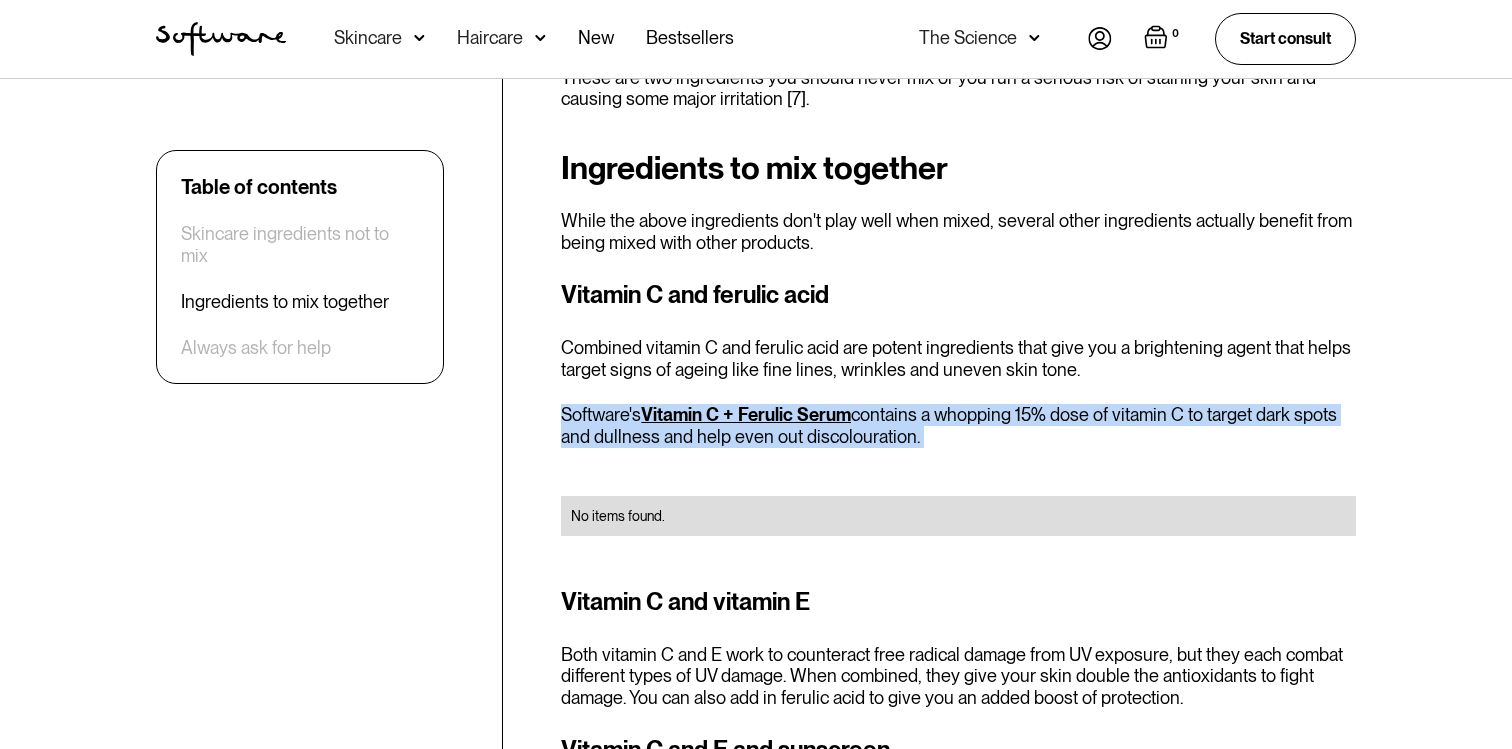 click on "Software's Vitamin C + Ferulic Serum contains a whopping 15% dose of vitamin C to target dark spots and dullness and help even out discolouration." at bounding box center [958, 425] 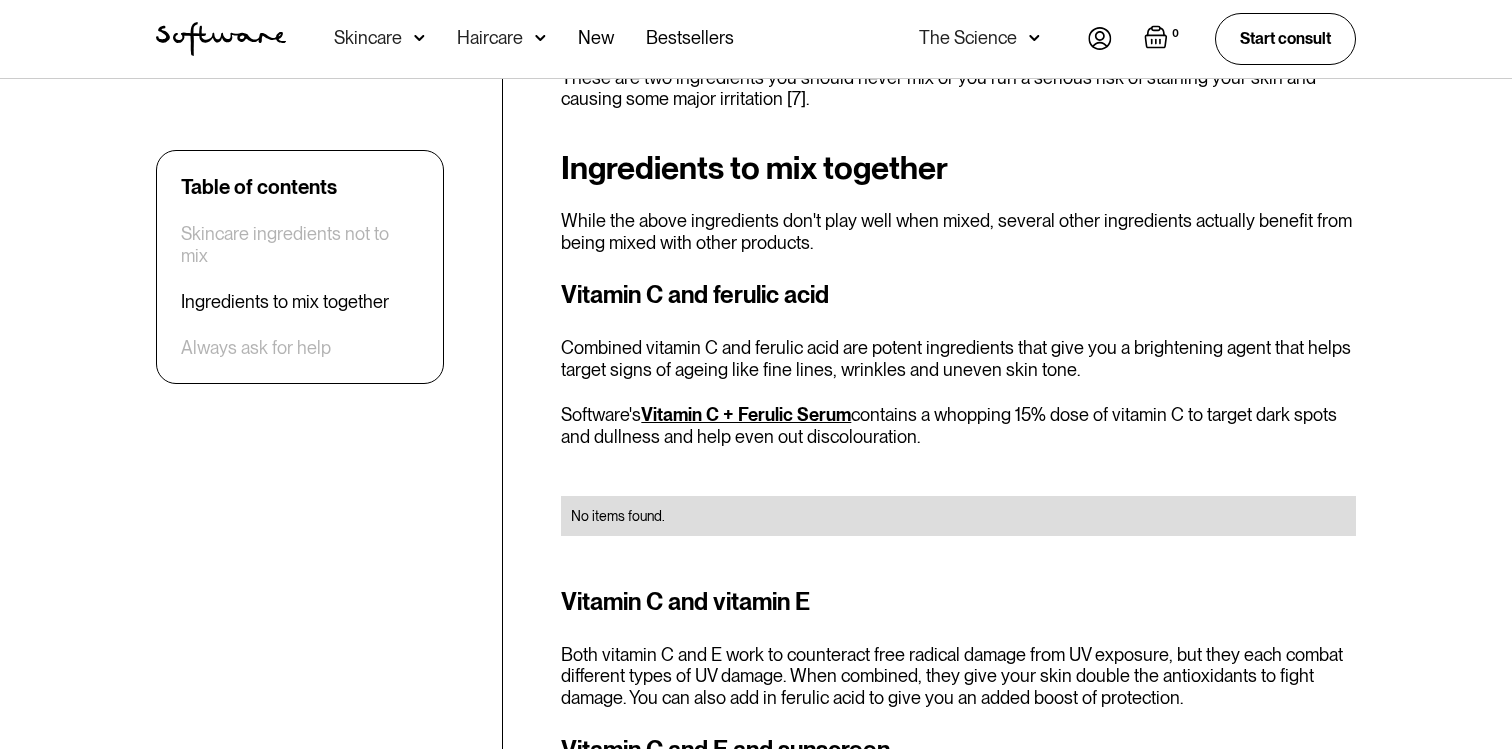 click on "Vitamin C and ferulic acid Combined vitamin C and ferulic acid are potent ingredients that give you a brightening agent that helps target signs of ageing like fine lines, wrinkles and uneven skin tone. Software's Vitamin C + Ferulic Serum contains a whopping 15% dose of vitamin C to target dark spots and dullness and help even out discolouration. No items found." at bounding box center [958, 418] 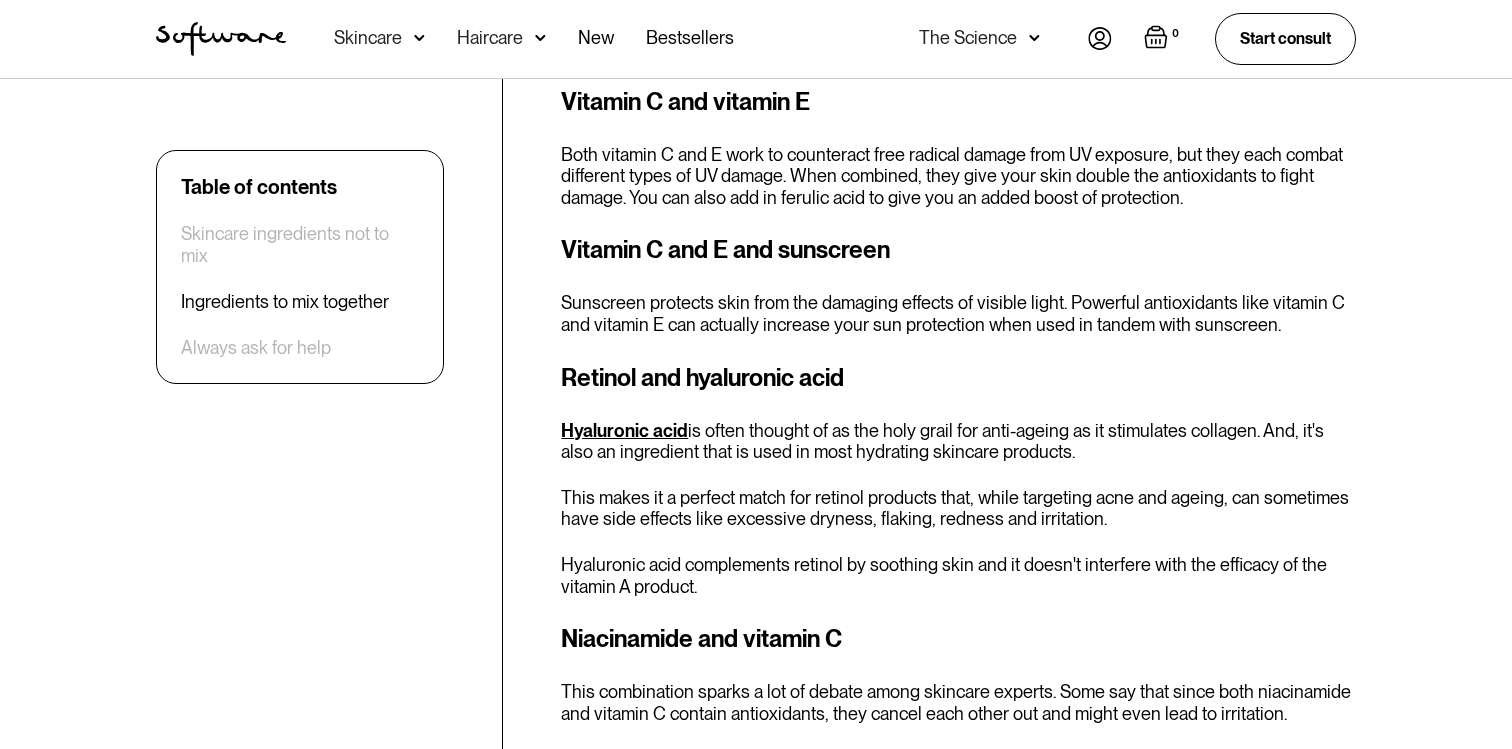 scroll, scrollTop: 3390, scrollLeft: 0, axis: vertical 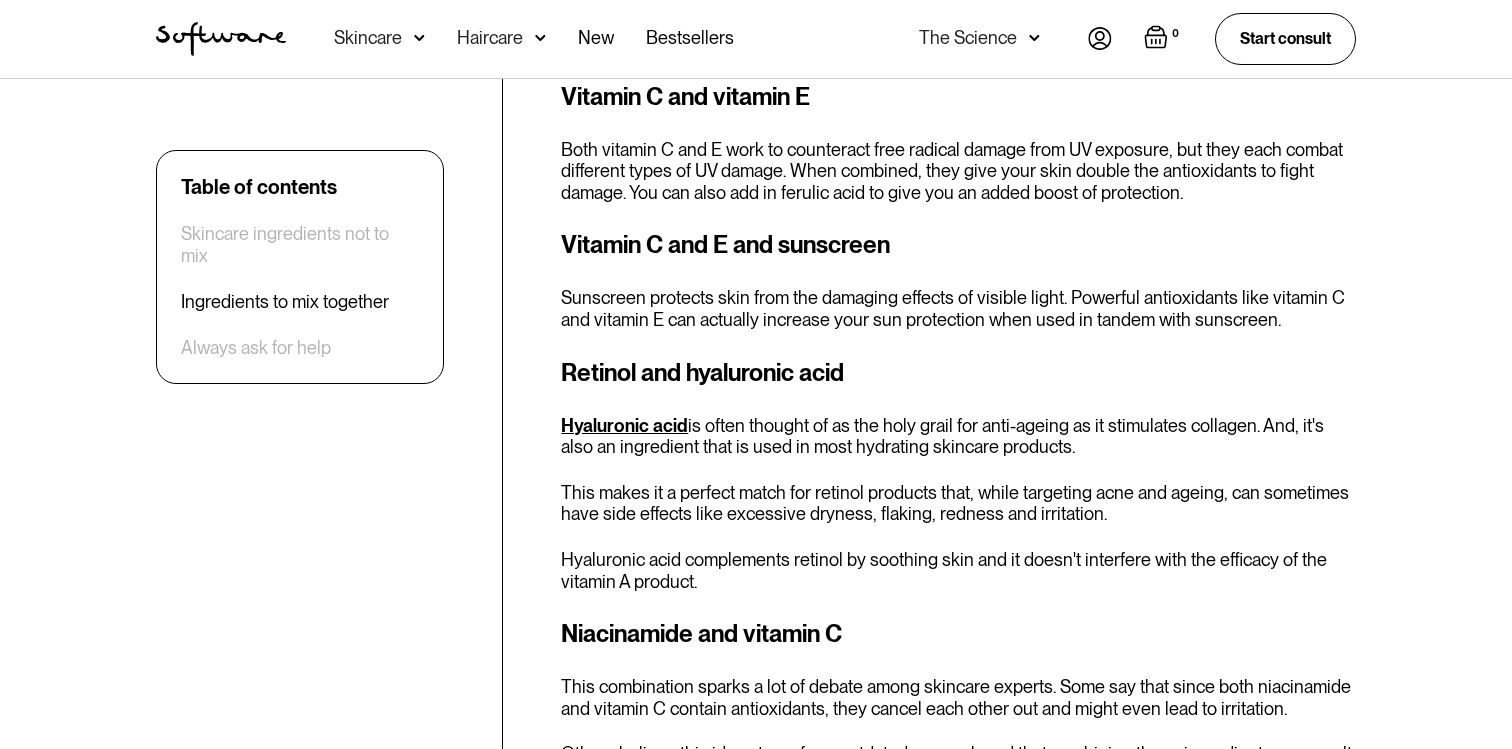 click on "Retinol and hyaluronic acid Hyaluronic acid is often thought of as the holy grail for anti-ageing as it stimulates collagen. And, it's also an ingredient that is used in most hydrating skincare products. This makes it a perfect match for retinol products that, while targeting acne and ageing, can sometimes have side effects like excessive dryness, flaking, redness and irritation. Hyaluronic acid complements retinol by soothing skin and it doesn't interfere with the efficacy of the vitamin A product." at bounding box center (958, 474) 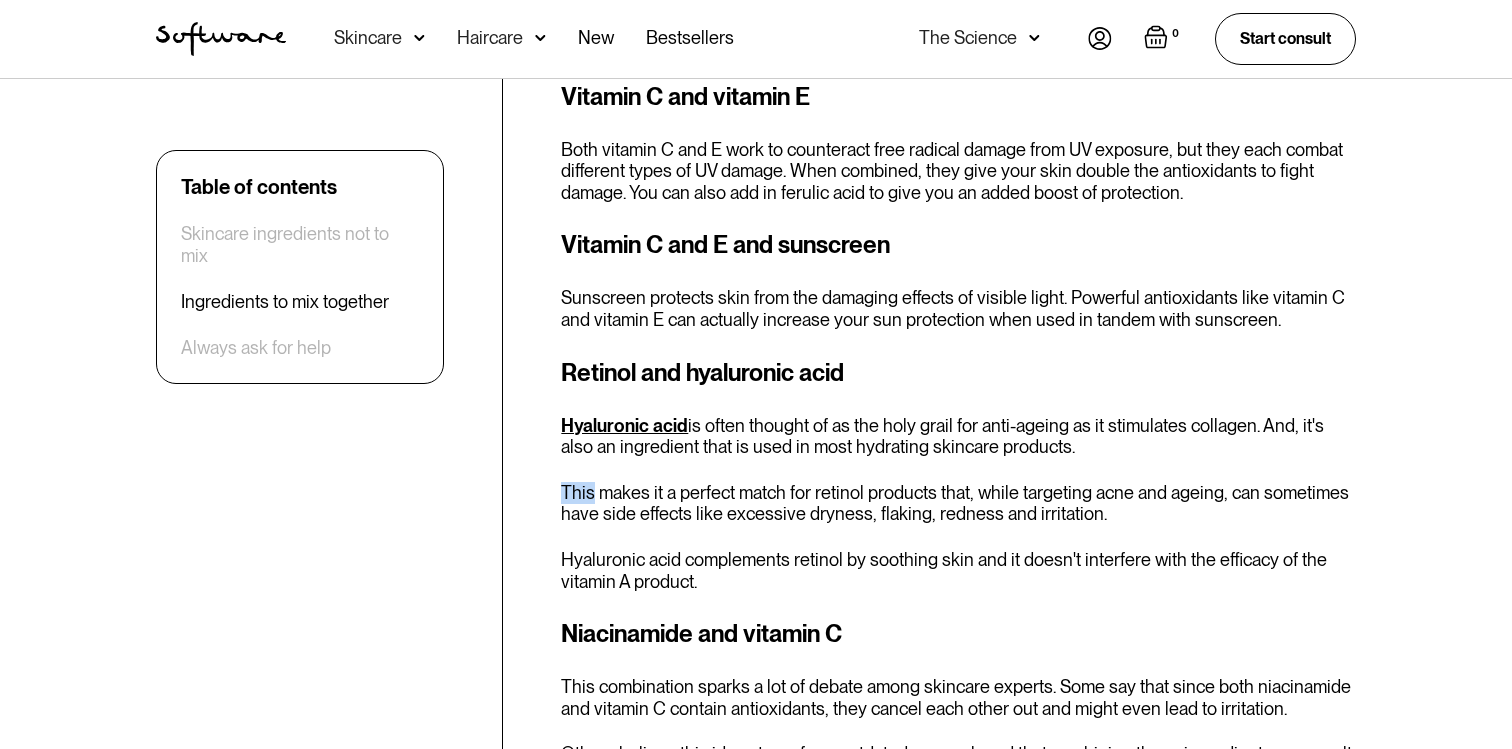 click on "Retinol and hyaluronic acid Hyaluronic acid is often thought of as the holy grail for anti-ageing as it stimulates collagen. And, it's also an ingredient that is used in most hydrating skincare products. This makes it a perfect match for retinol products that, while targeting acne and ageing, can sometimes have side effects like excessive dryness, flaking, redness and irritation. Hyaluronic acid complements retinol by soothing skin and it doesn't interfere with the efficacy of the vitamin A product." at bounding box center [958, 474] 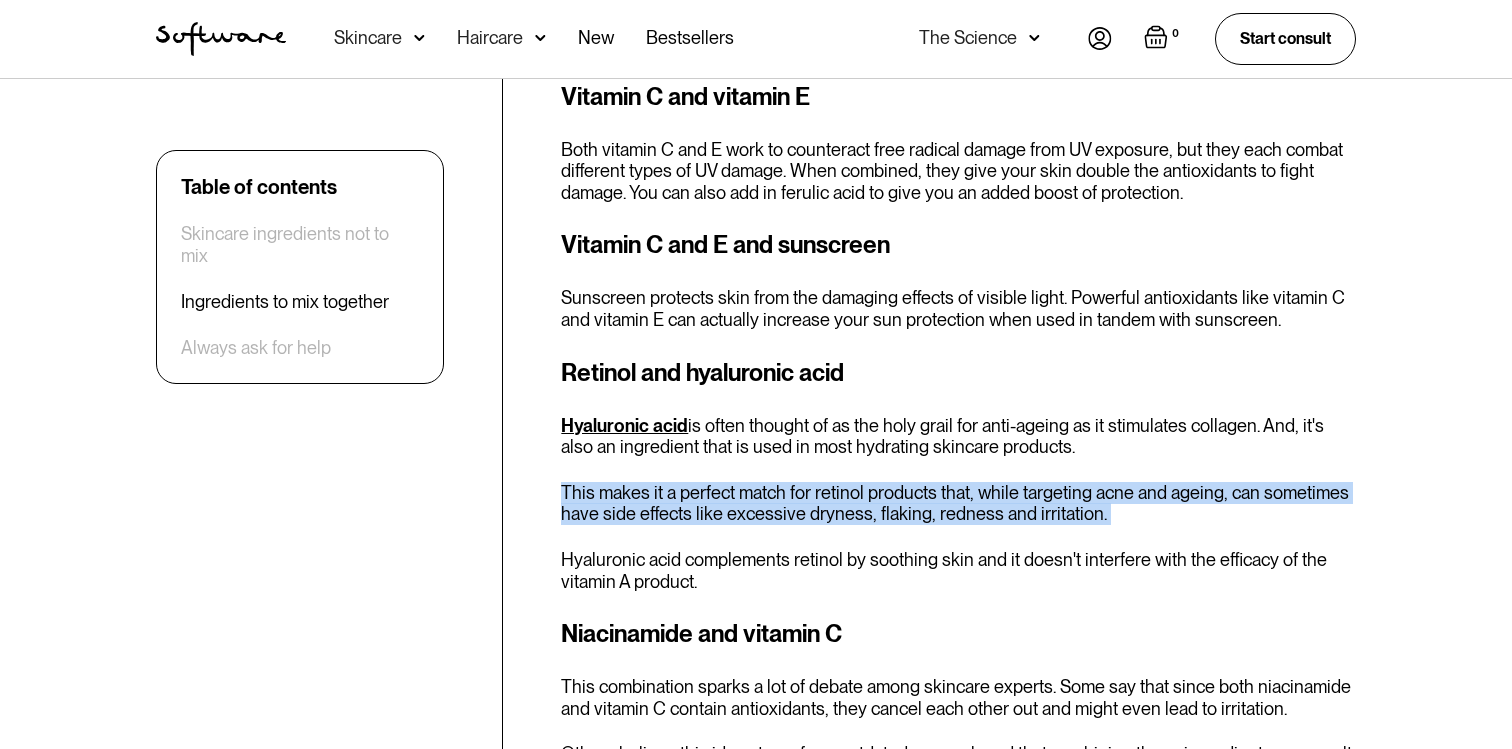 click on "Retinol and hyaluronic acid Hyaluronic acid is often thought of as the holy grail for anti-ageing as it stimulates collagen. And, it's also an ingredient that is used in most hydrating skincare products. This makes it a perfect match for retinol products that, while targeting acne and ageing, can sometimes have side effects like excessive dryness, flaking, redness and irritation. Hyaluronic acid complements retinol by soothing skin and it doesn't interfere with the efficacy of the vitamin A product." at bounding box center [958, 474] 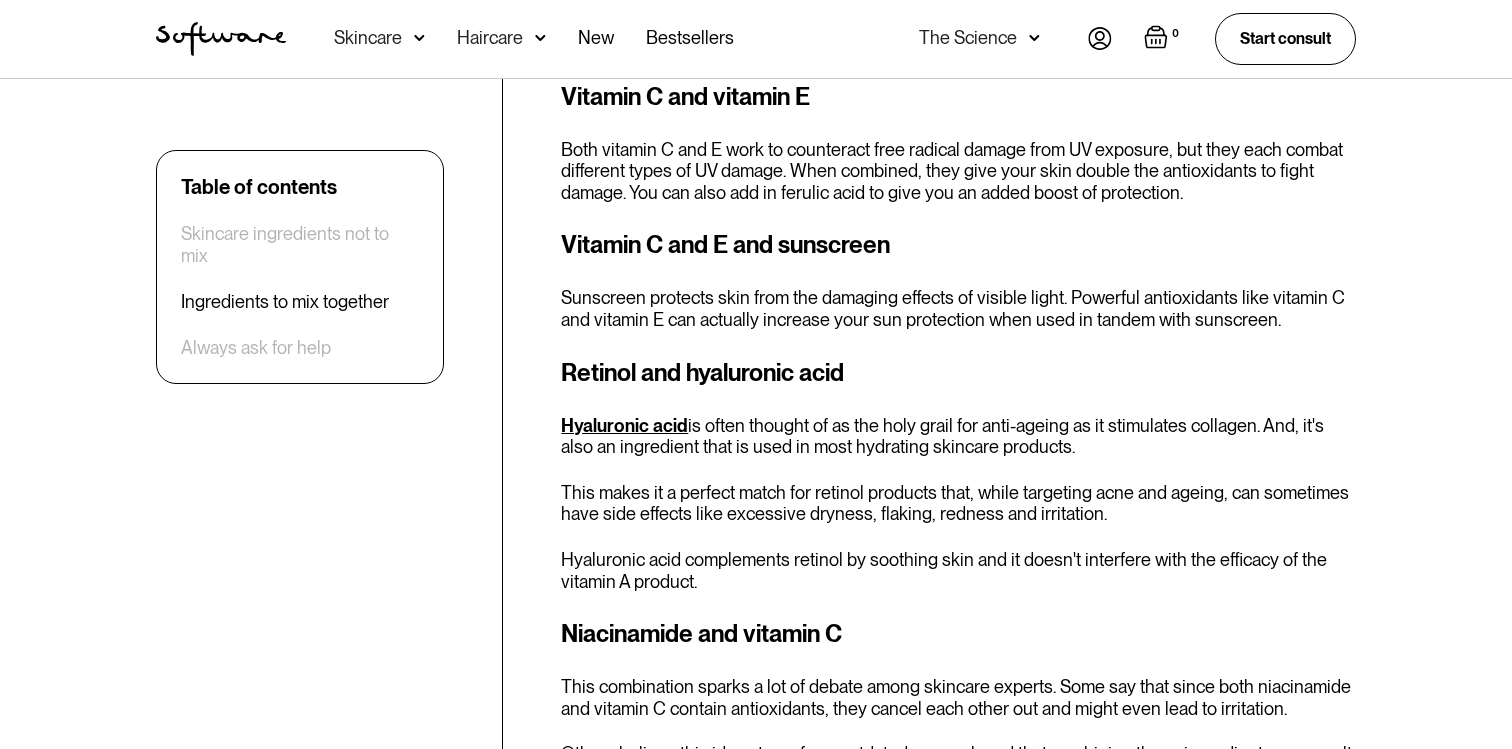click on "Hyaluronic acid is often thought of as the holy grail for anti-ageing as it stimulates collagen. And, it's also an ingredient that is used in most hydrating skincare products." at bounding box center [958, 436] 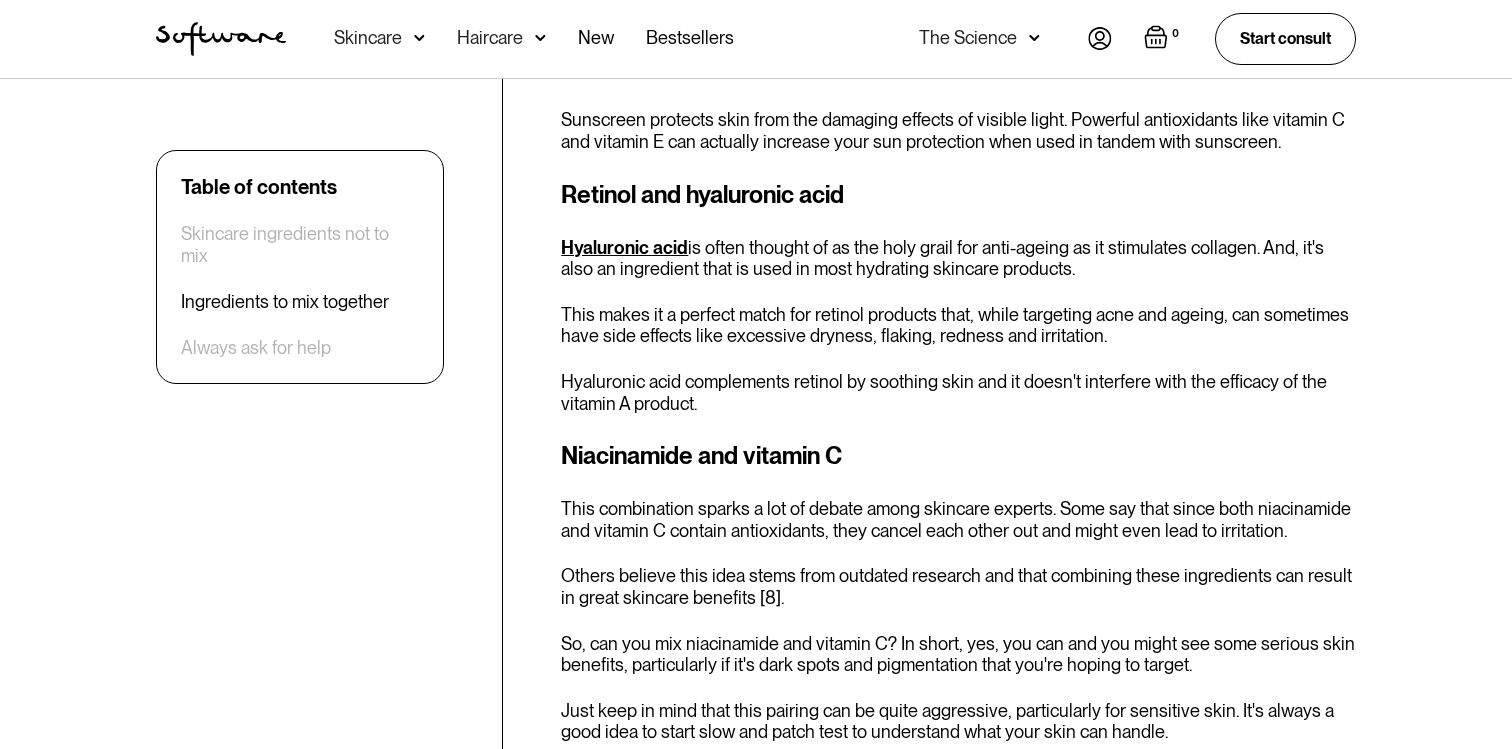 scroll, scrollTop: 3576, scrollLeft: 0, axis: vertical 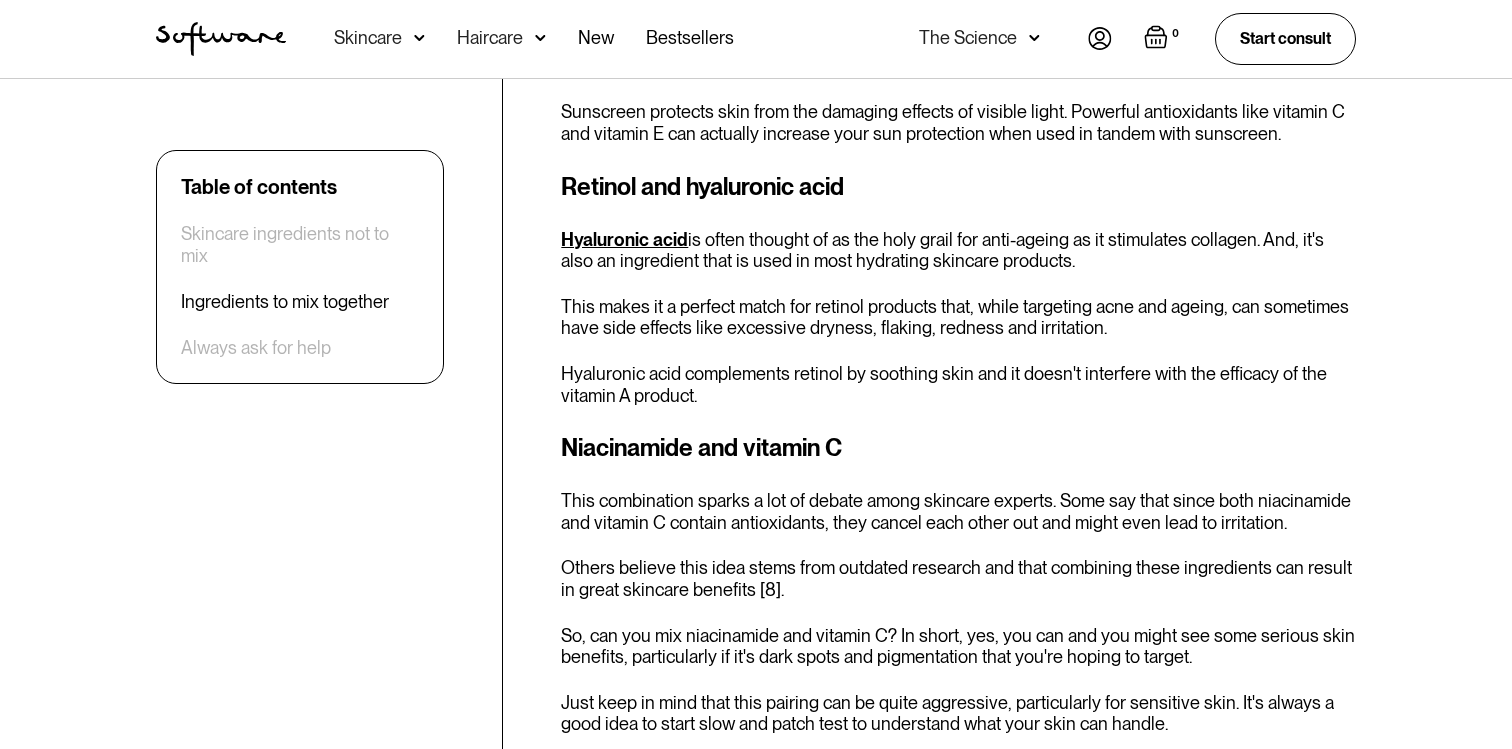 click on "This combination sparks a lot of debate among skincare experts. Some say that since both niacinamide and vitamin C contain antioxidants, they cancel each other out and might even lead to irritation." at bounding box center [958, 511] 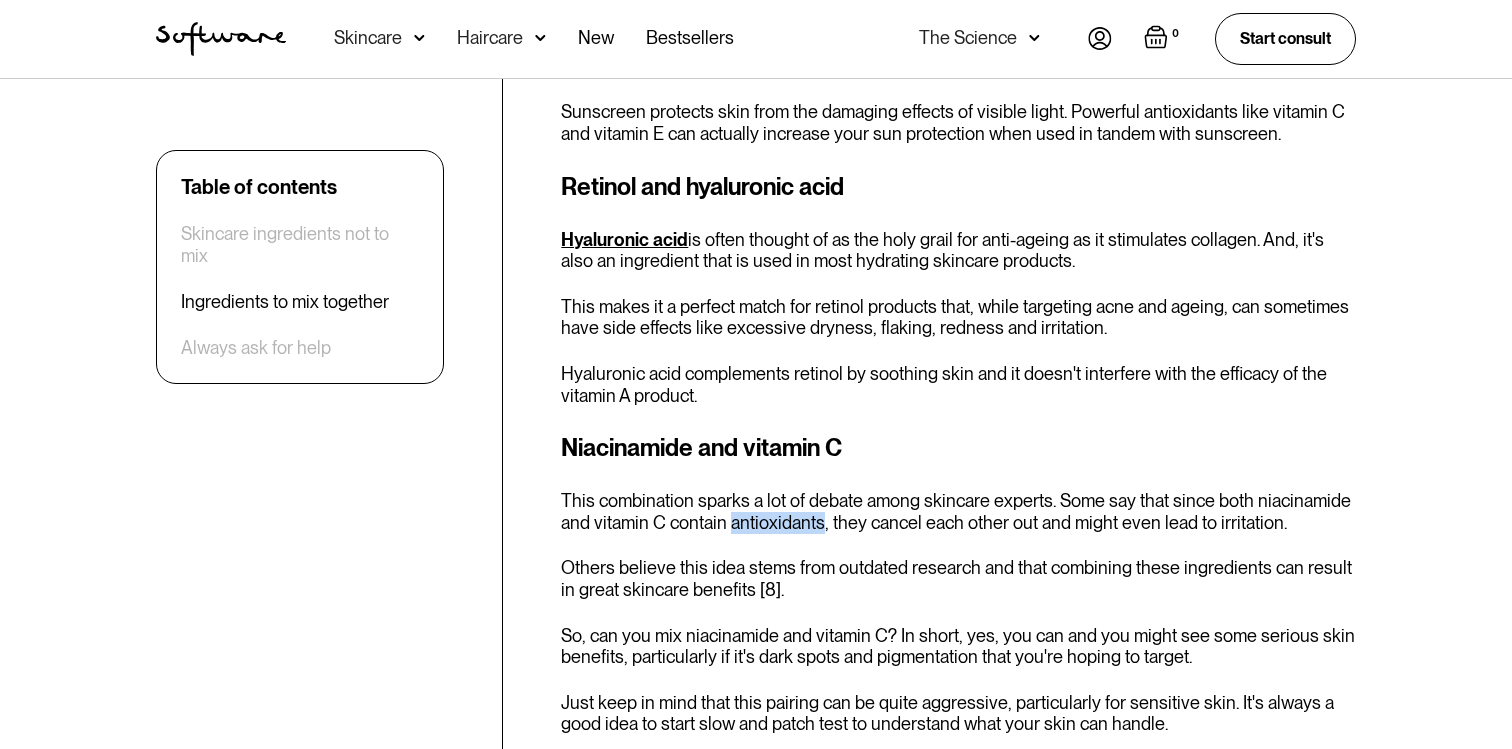 click on "This combination sparks a lot of debate among skincare experts. Some say that since both niacinamide and vitamin C contain antioxidants, they cancel each other out and might even lead to irritation." at bounding box center [958, 511] 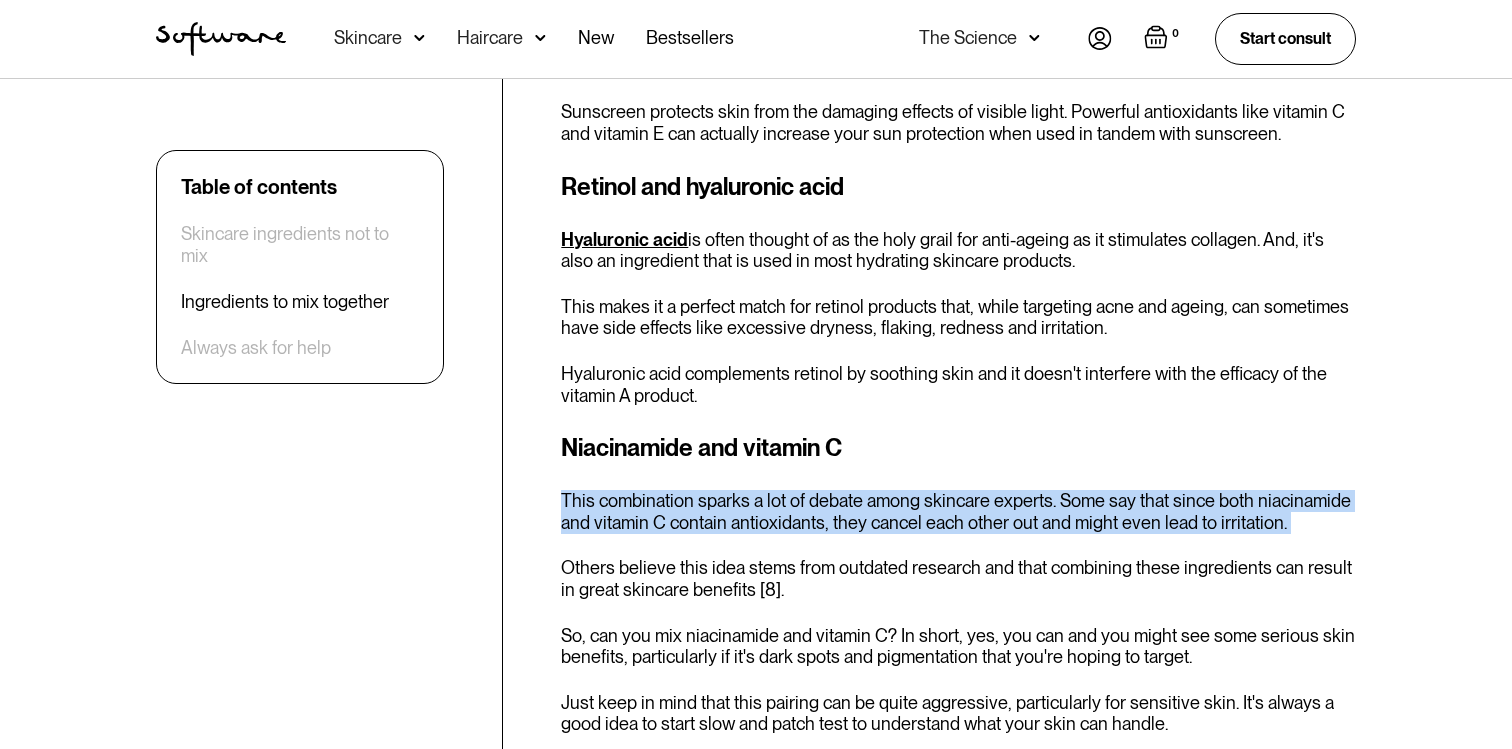 click on "This combination sparks a lot of debate among skincare experts. Some say that since both niacinamide and vitamin C contain antioxidants, they cancel each other out and might even lead to irritation." at bounding box center (958, 511) 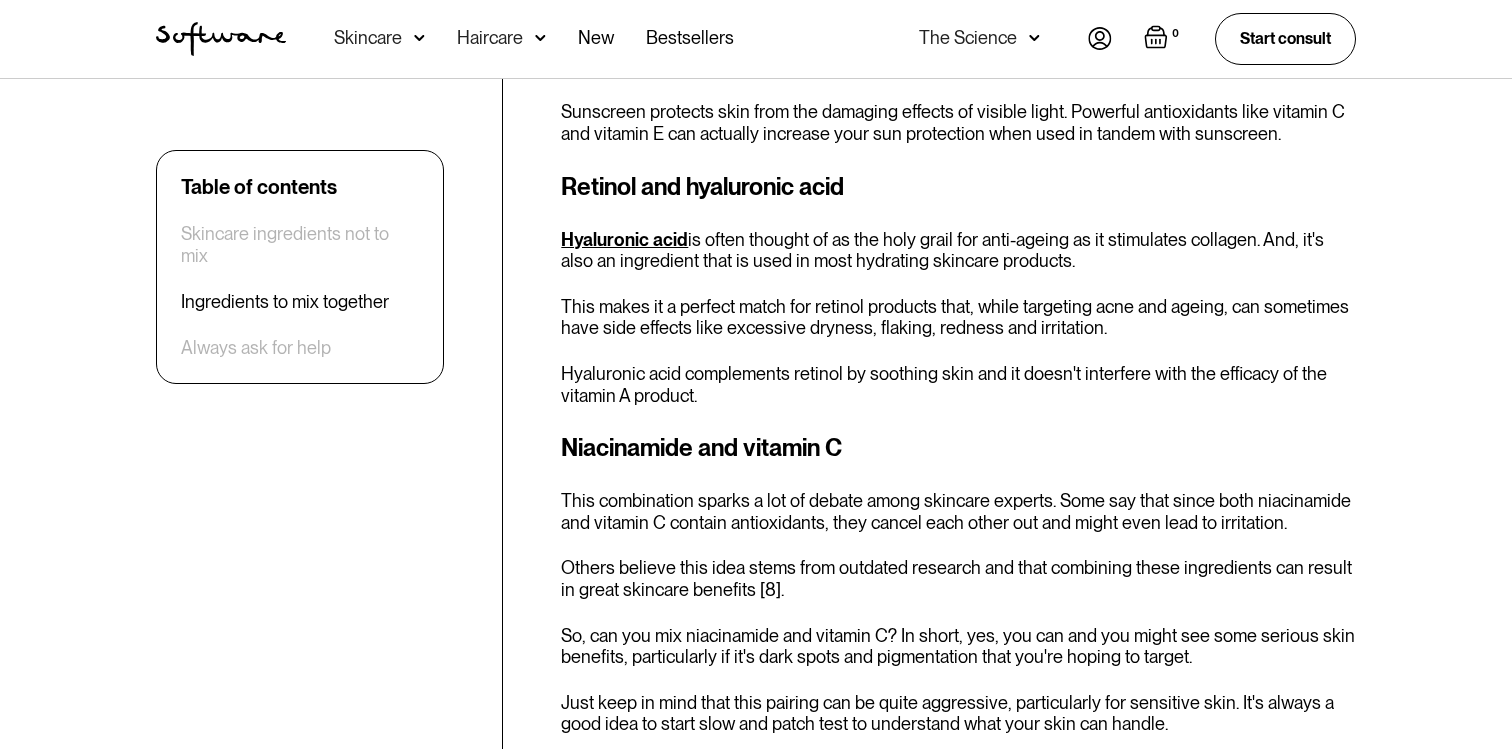 click on "This combination sparks a lot of debate among skincare experts. Some say that since both niacinamide and vitamin C contain antioxidants, they cancel each other out and might even lead to irritation." at bounding box center (958, 511) 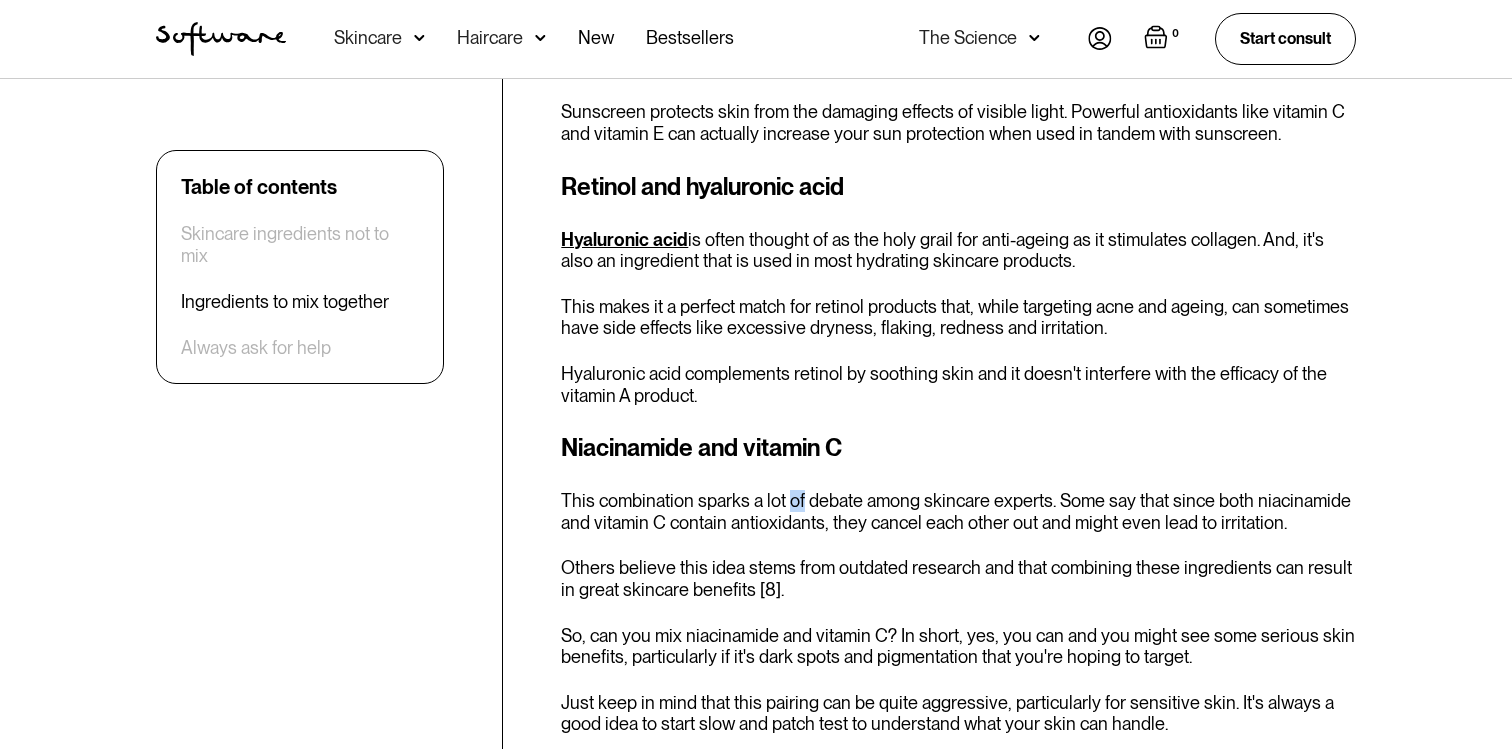 click on "This combination sparks a lot of debate among skincare experts. Some say that since both niacinamide and vitamin C contain antioxidants, they cancel each other out and might even lead to irritation." at bounding box center (958, 511) 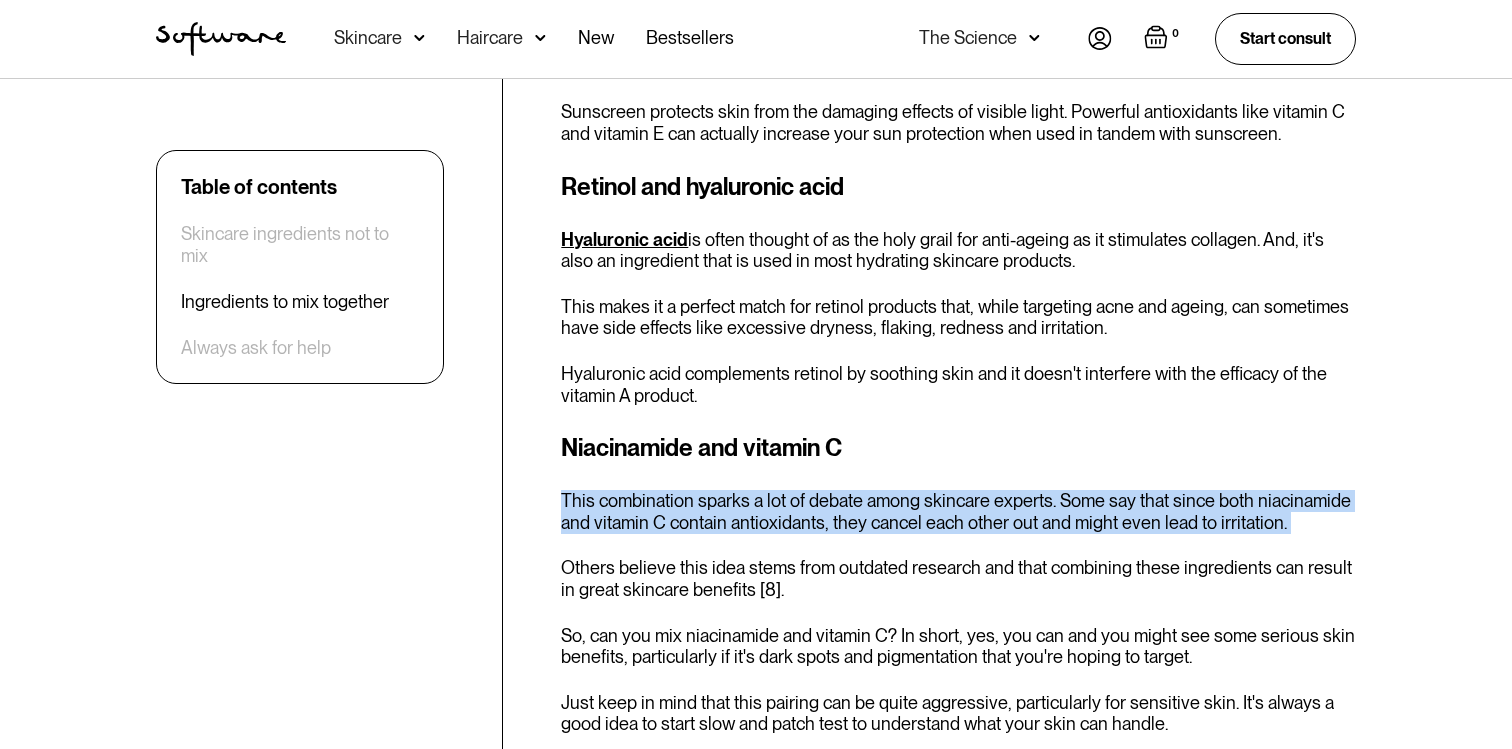 click on "This combination sparks a lot of debate among skincare experts. Some say that since both niacinamide and vitamin C contain antioxidants, they cancel each other out and might even lead to irritation." at bounding box center (958, 511) 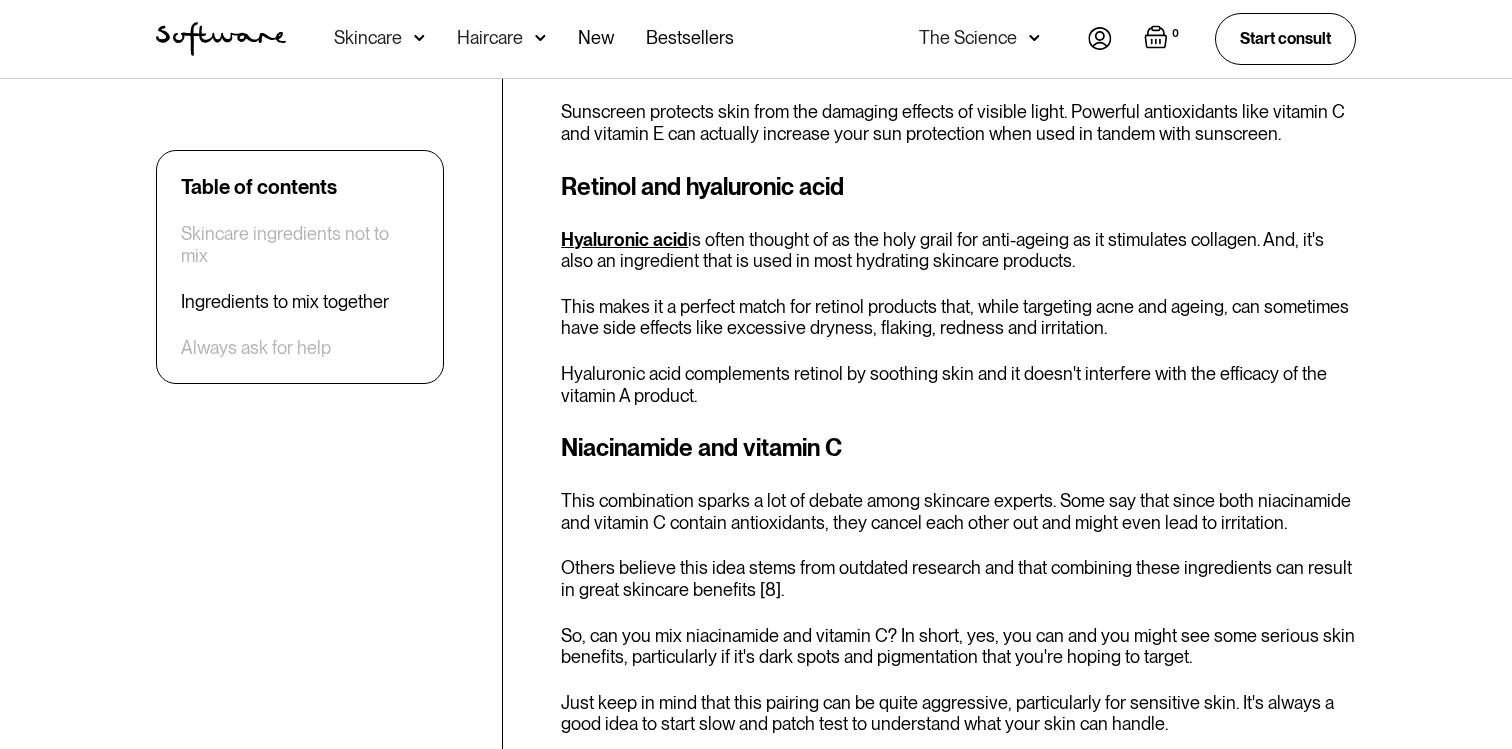 click on "Others believe this idea stems from outdated research and that combining these ingredients can result in great skincare benefits [8]." at bounding box center [958, 578] 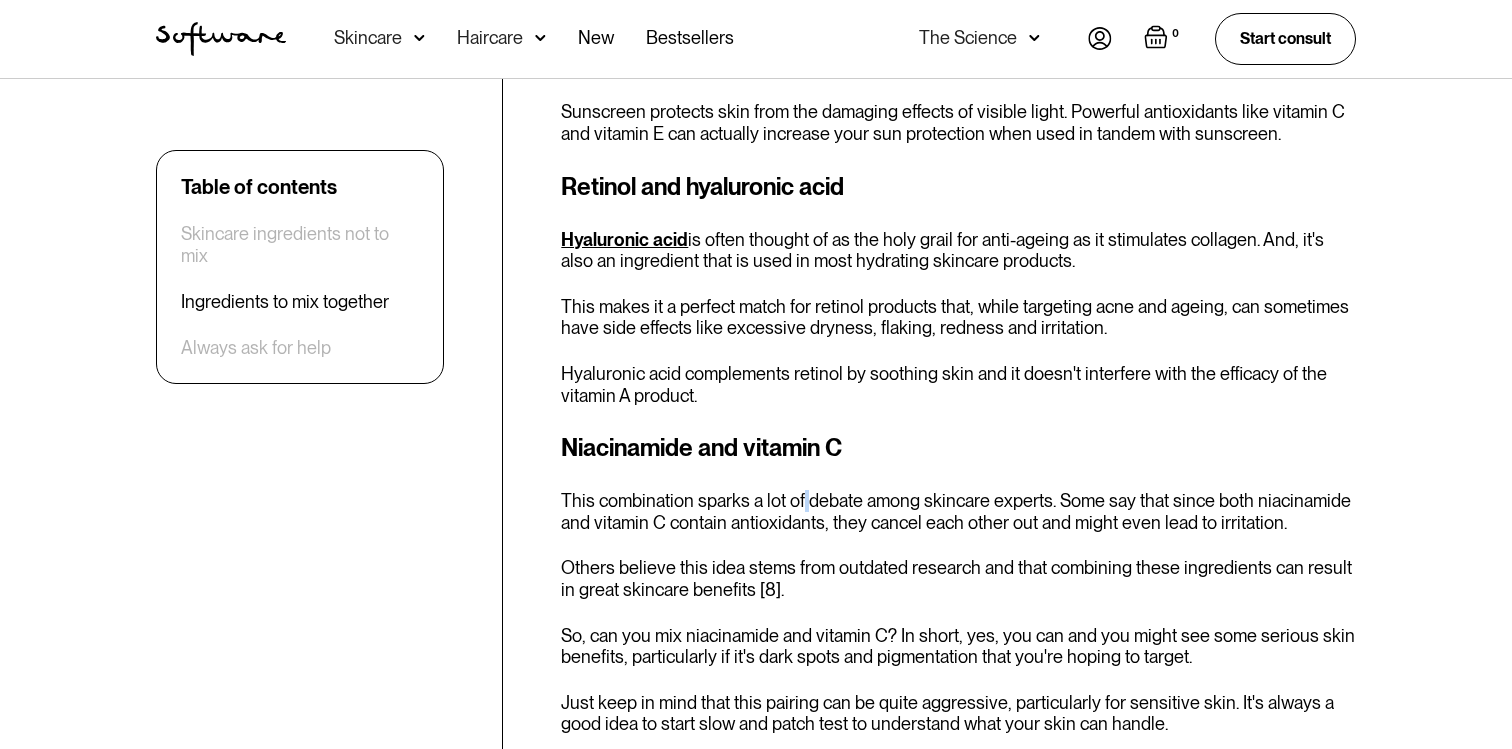 click on "This combination sparks a lot of debate among skincare experts. Some say that since both niacinamide and vitamin C contain antioxidants, they cancel each other out and might even lead to irritation." at bounding box center (958, 511) 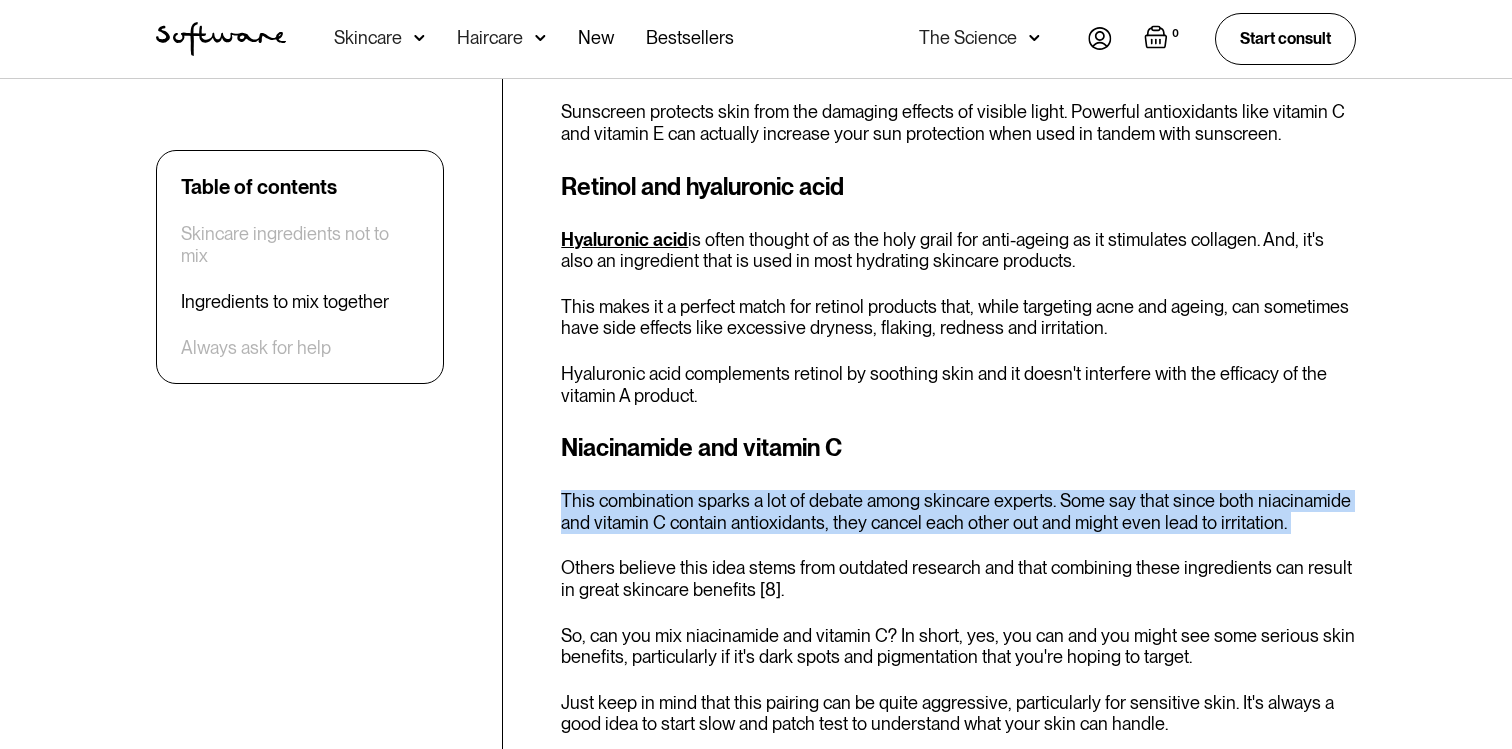 click on "This combination sparks a lot of debate among skincare experts. Some say that since both niacinamide and vitamin C contain antioxidants, they cancel each other out and might even lead to irritation." at bounding box center [958, 511] 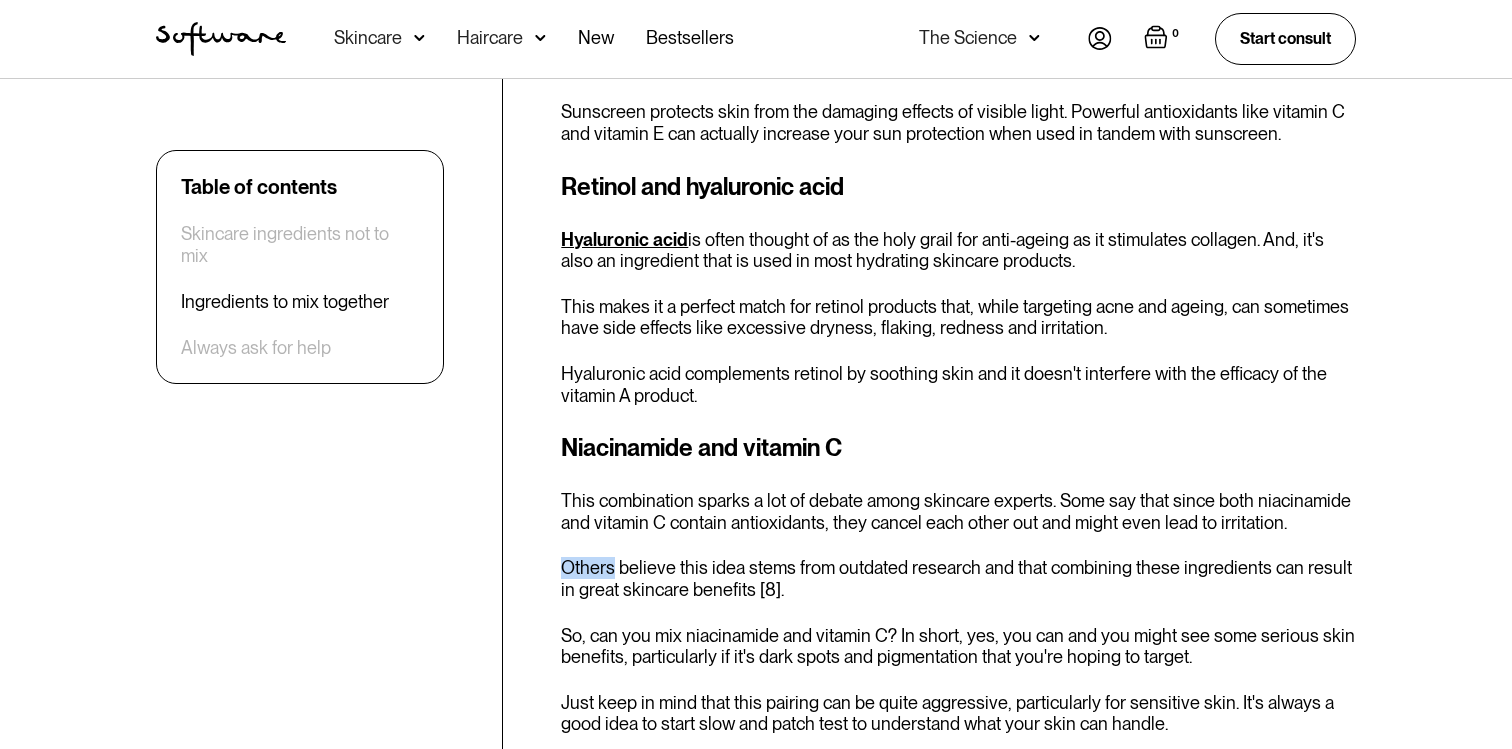 click on "Niacinamide and vitamin C This combination sparks a lot of debate among skincare experts. Some say that since both niacinamide and vitamin C contain antioxidants, they cancel each other out and might even lead to irritation. Others believe this idea stems from outdated research and that combining these ingredients can result in great skincare benefits [8]. So, can you mix niacinamide and vitamin C? In short, yes, you can and you might see some serious skin benefits, particularly if it's dark spots and pigmentation that you're hoping to target. Just keep in mind that this pairing can be quite aggressive, particularly for sensitive skin. It's always a good idea to start slow and patch test to understand what your skin can handle." at bounding box center (958, 582) 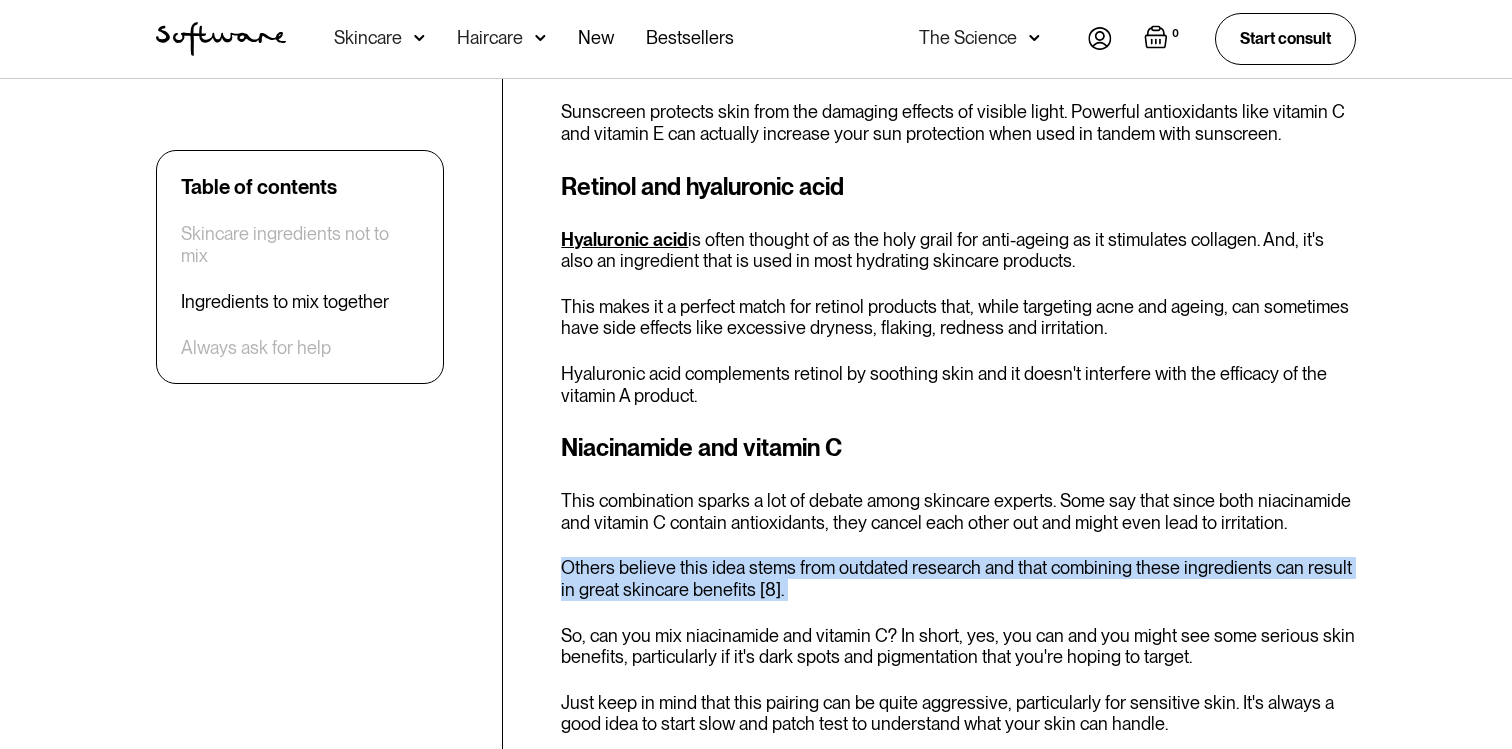 click on "Niacinamide and vitamin C This combination sparks a lot of debate among skincare experts. Some say that since both niacinamide and vitamin C contain antioxidants, they cancel each other out and might even lead to irritation. Others believe this idea stems from outdated research and that combining these ingredients can result in great skincare benefits [8]. So, can you mix niacinamide and vitamin C? In short, yes, you can and you might see some serious skin benefits, particularly if it's dark spots and pigmentation that you're hoping to target. Just keep in mind that this pairing can be quite aggressive, particularly for sensitive skin. It's always a good idea to start slow and patch test to understand what your skin can handle." at bounding box center (958, 582) 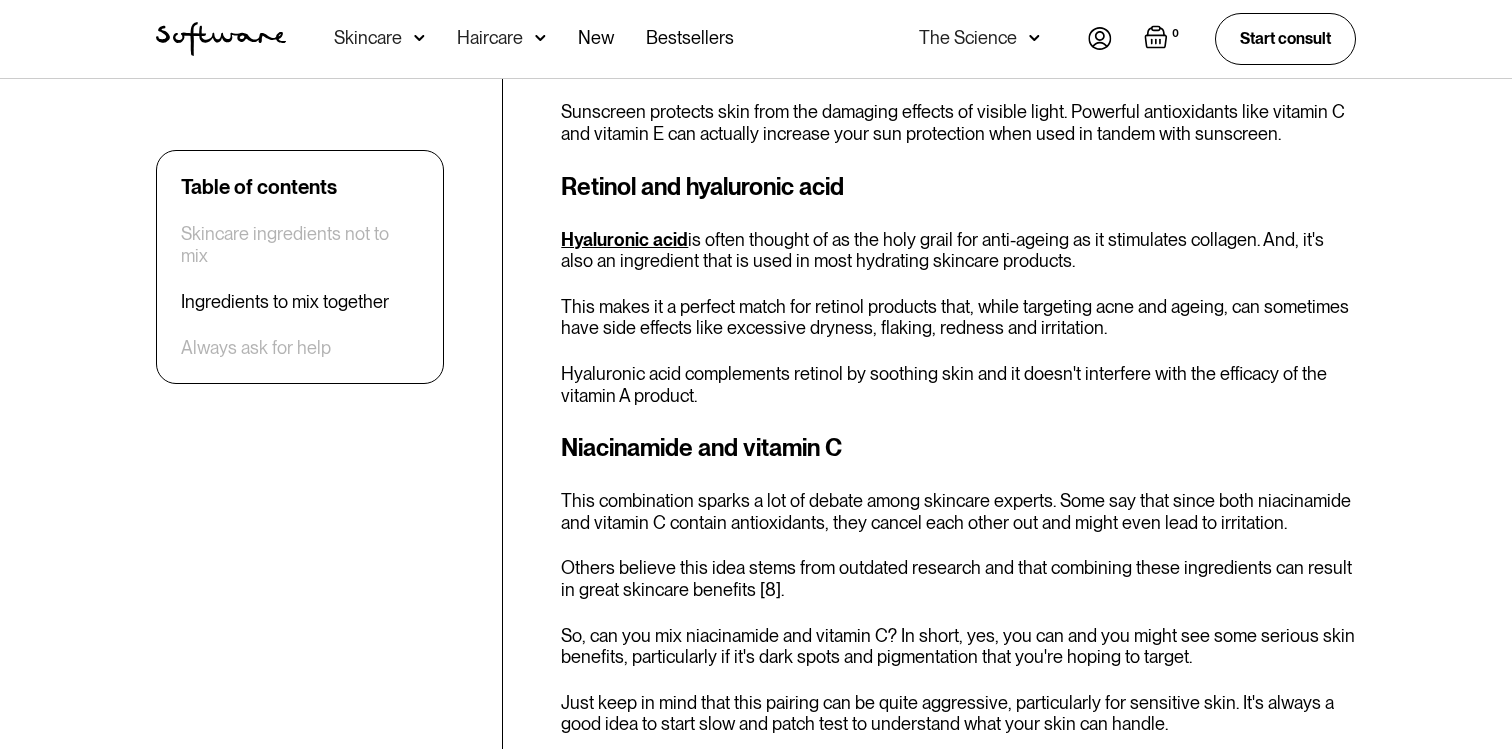 click on "This combination sparks a lot of debate among skincare experts. Some say that since both niacinamide and vitamin C contain antioxidants, they cancel each other out and might even lead to irritation." at bounding box center (958, 511) 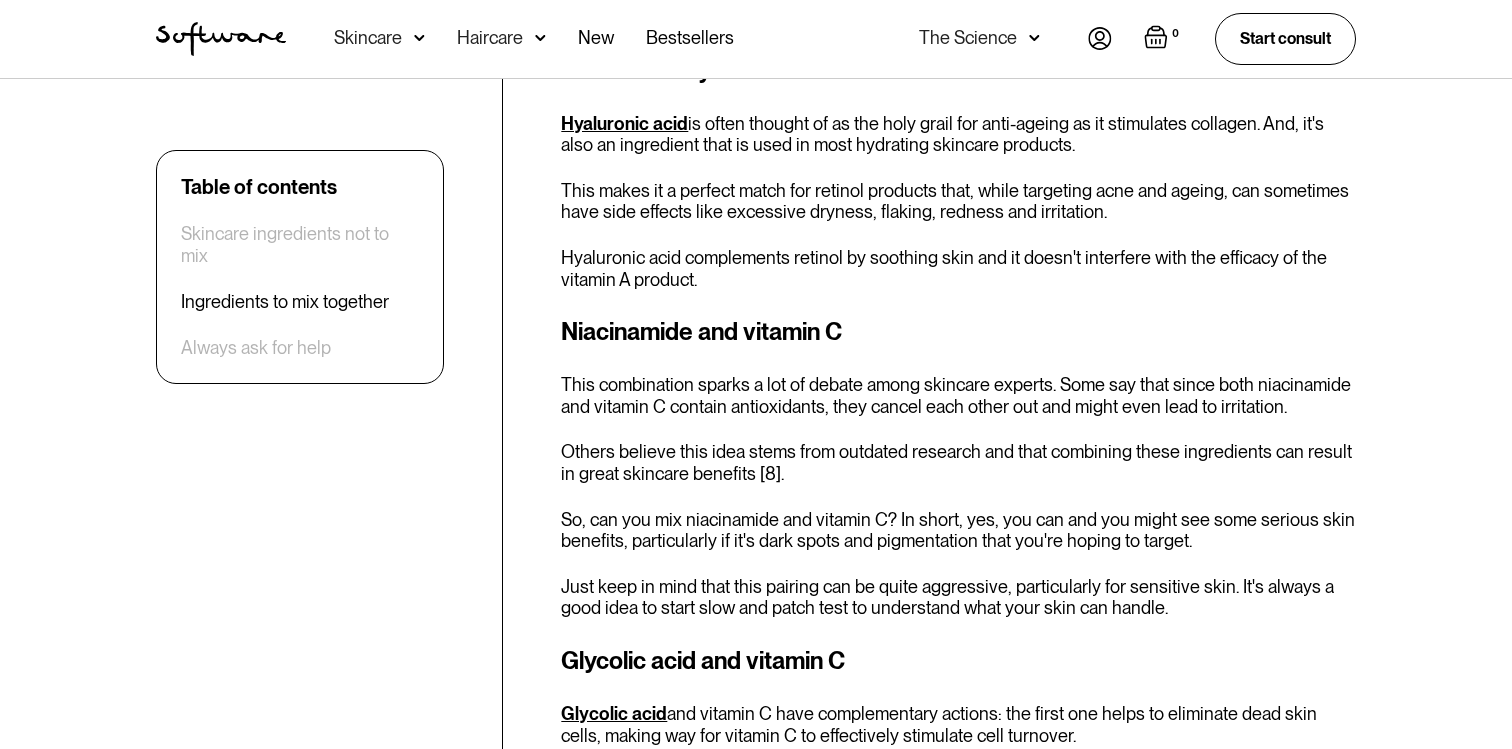 scroll, scrollTop: 3690, scrollLeft: 0, axis: vertical 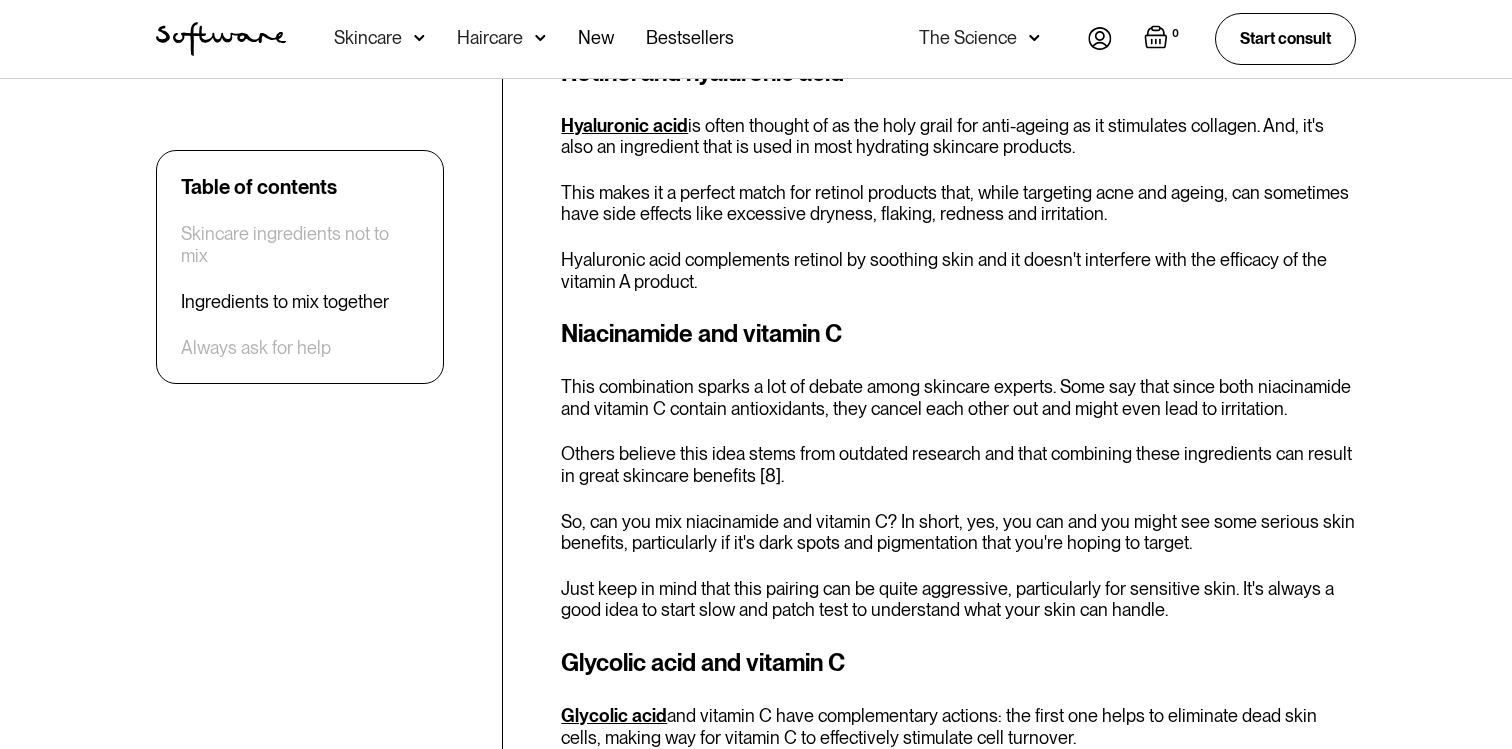 click on "Niacinamide and vitamin C" at bounding box center (701, 333) 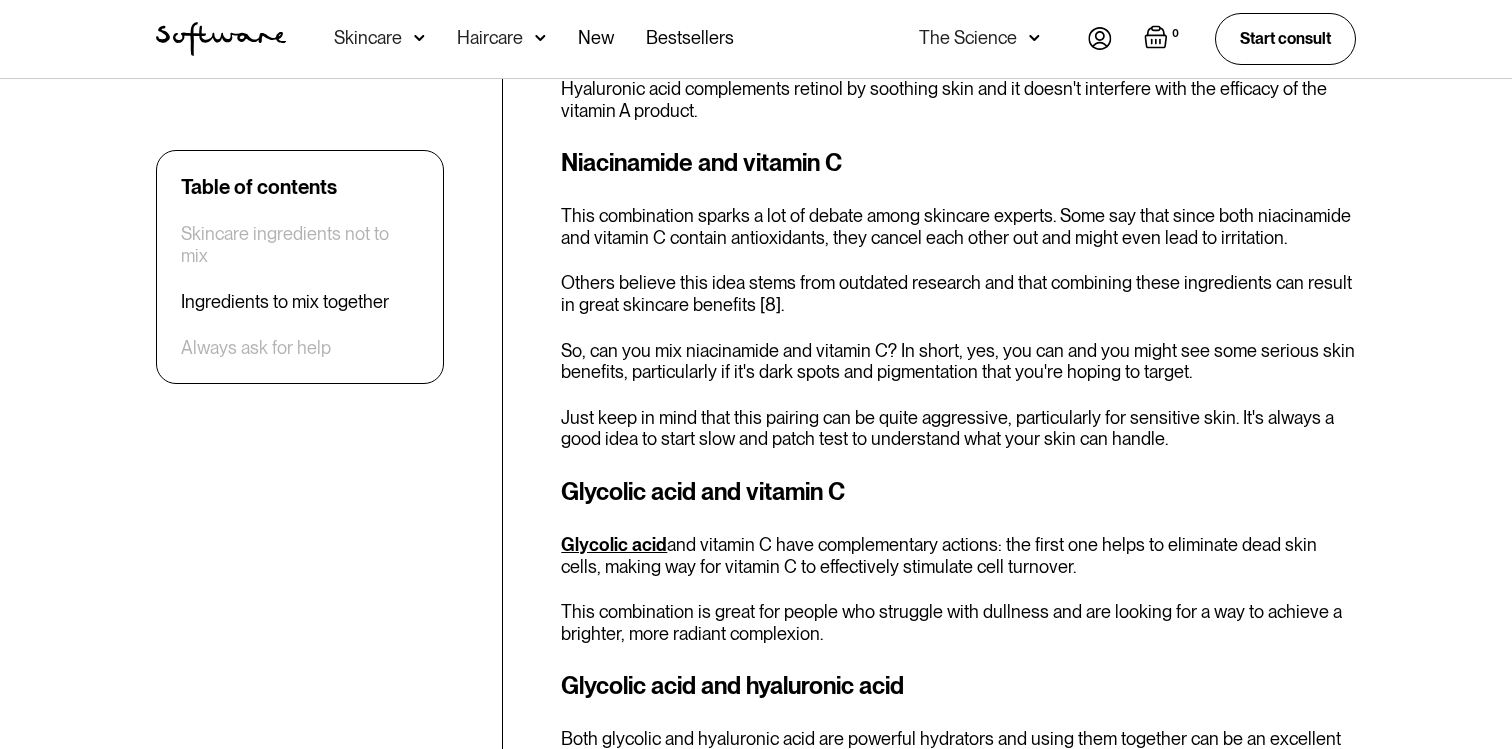 scroll, scrollTop: 3090, scrollLeft: 0, axis: vertical 